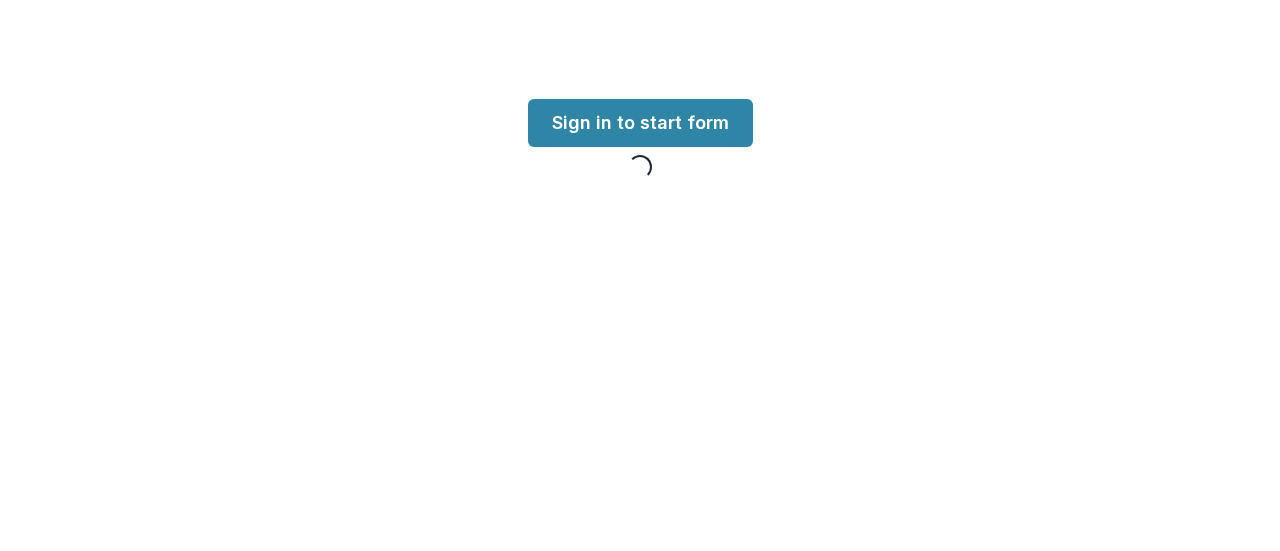 scroll, scrollTop: 0, scrollLeft: 0, axis: both 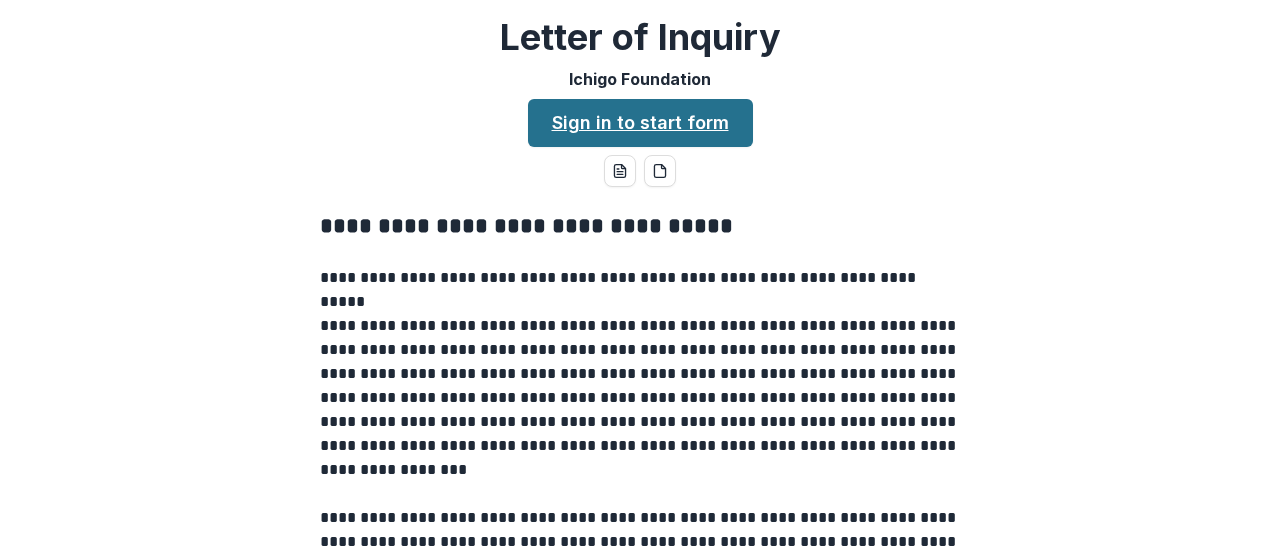 click on "Sign in to start form" at bounding box center (640, 123) 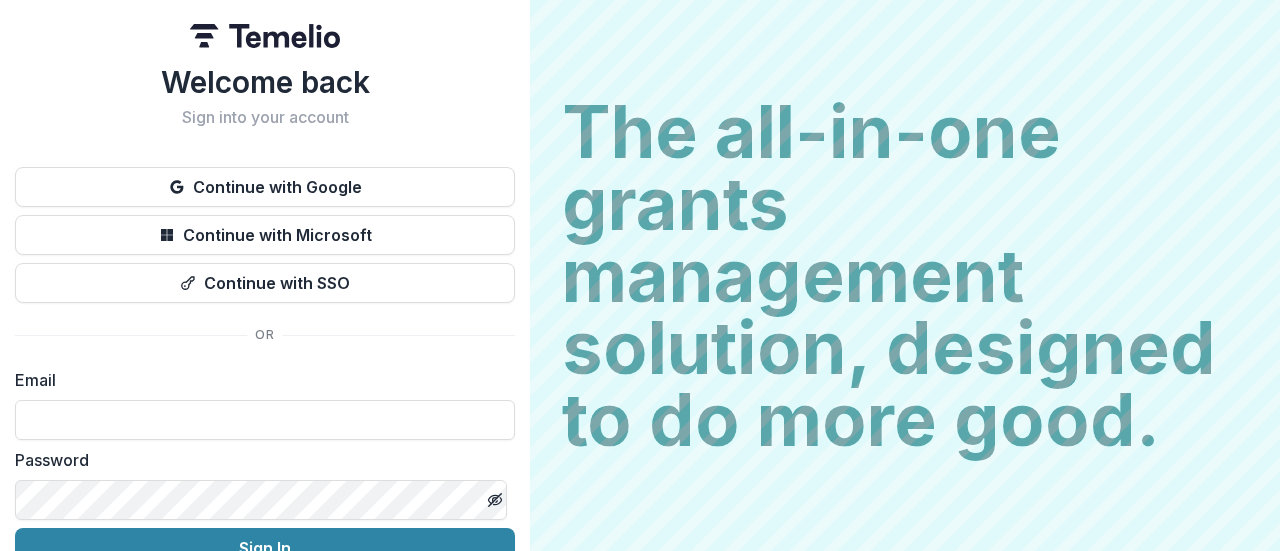 scroll, scrollTop: 0, scrollLeft: 0, axis: both 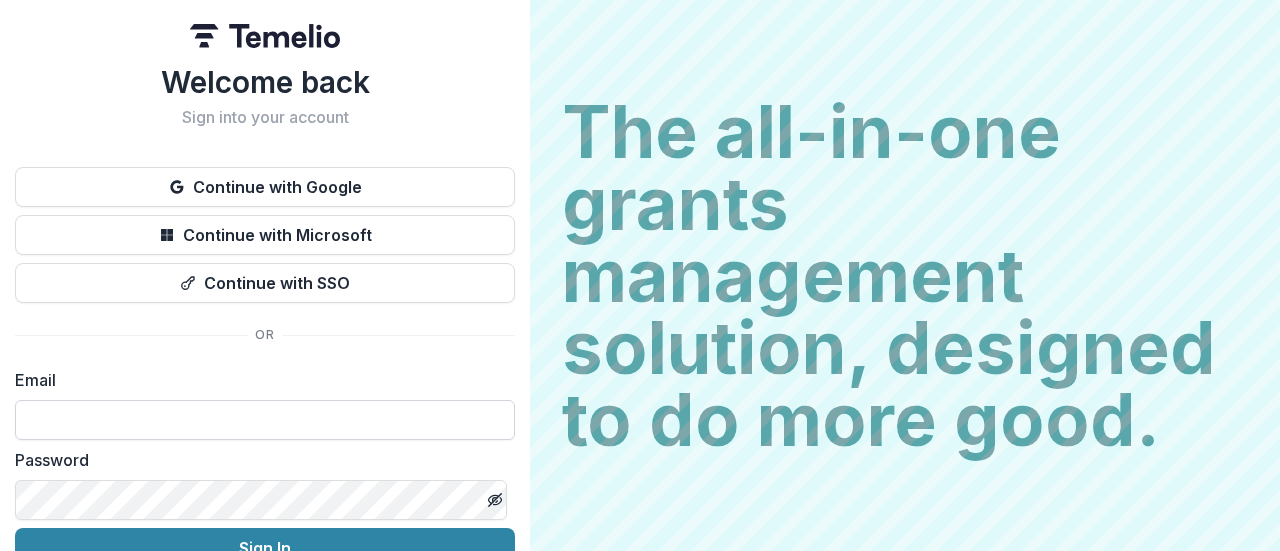 click at bounding box center [265, 420] 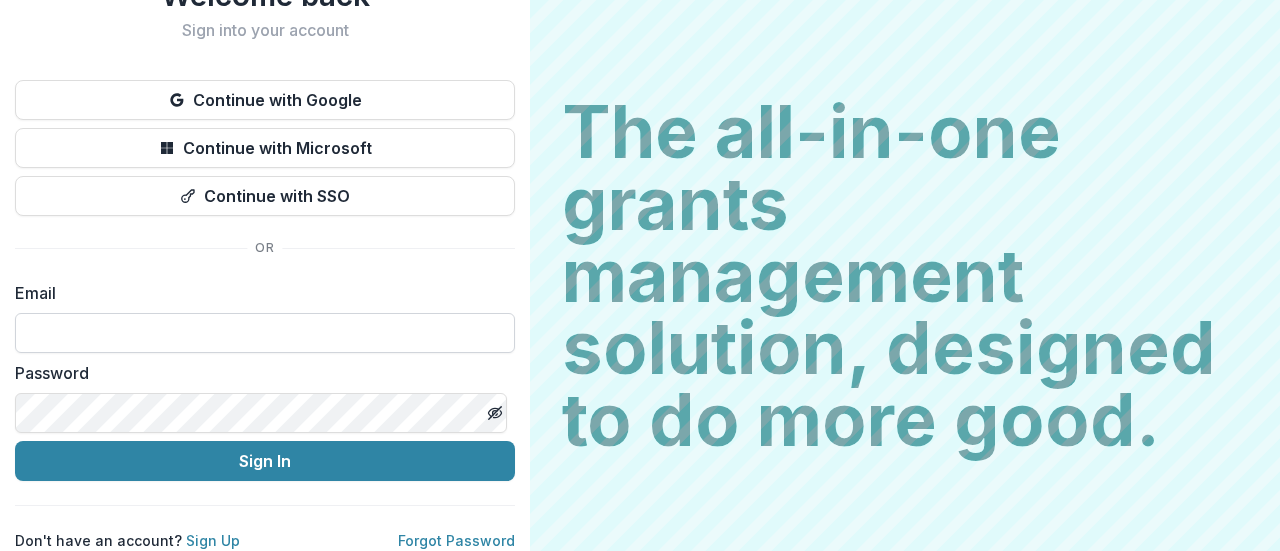 scroll, scrollTop: 102, scrollLeft: 0, axis: vertical 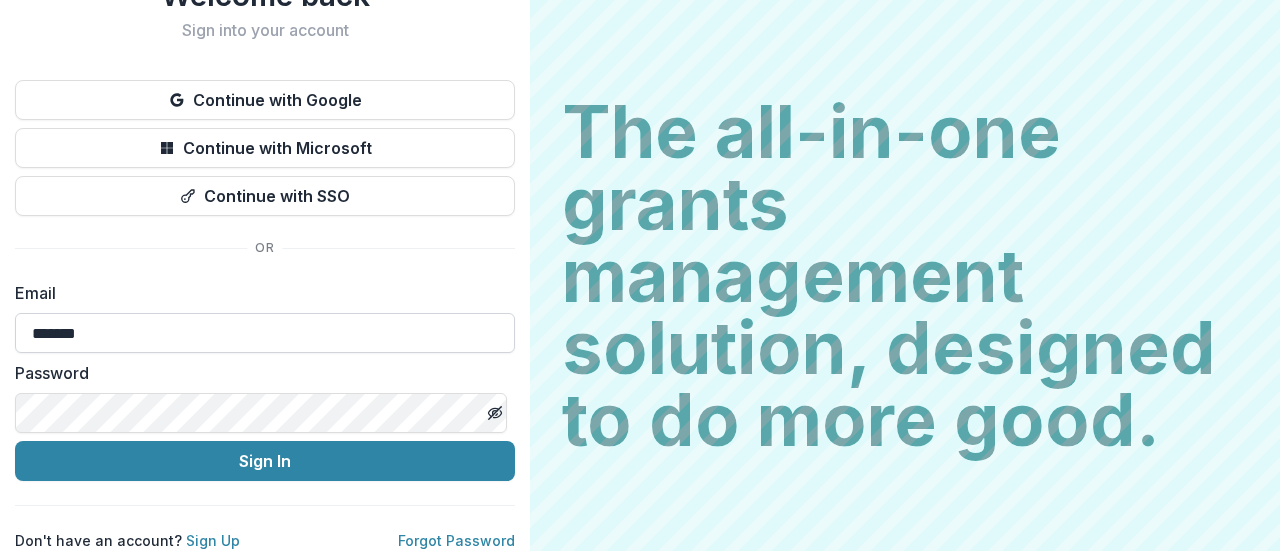 type on "**********" 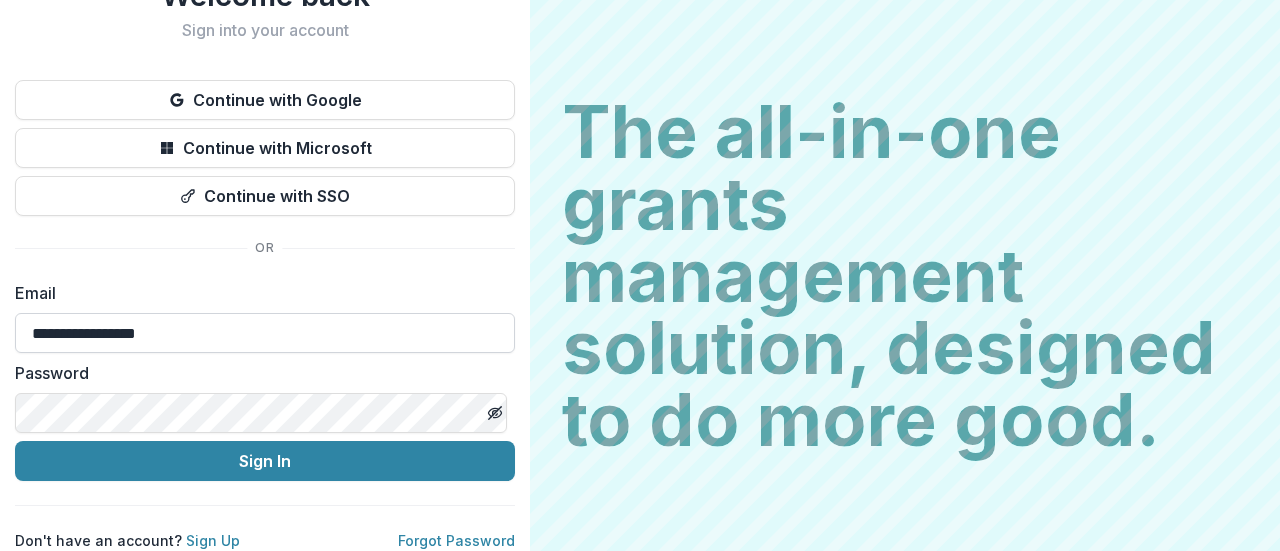 click on "Sign In" at bounding box center (265, 461) 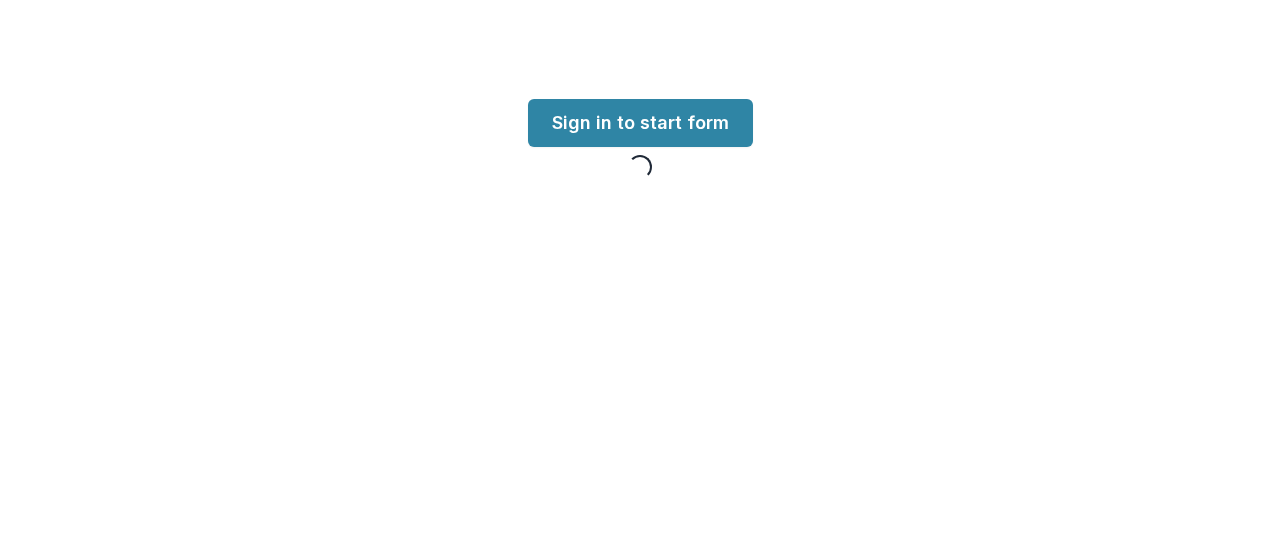 scroll, scrollTop: 0, scrollLeft: 0, axis: both 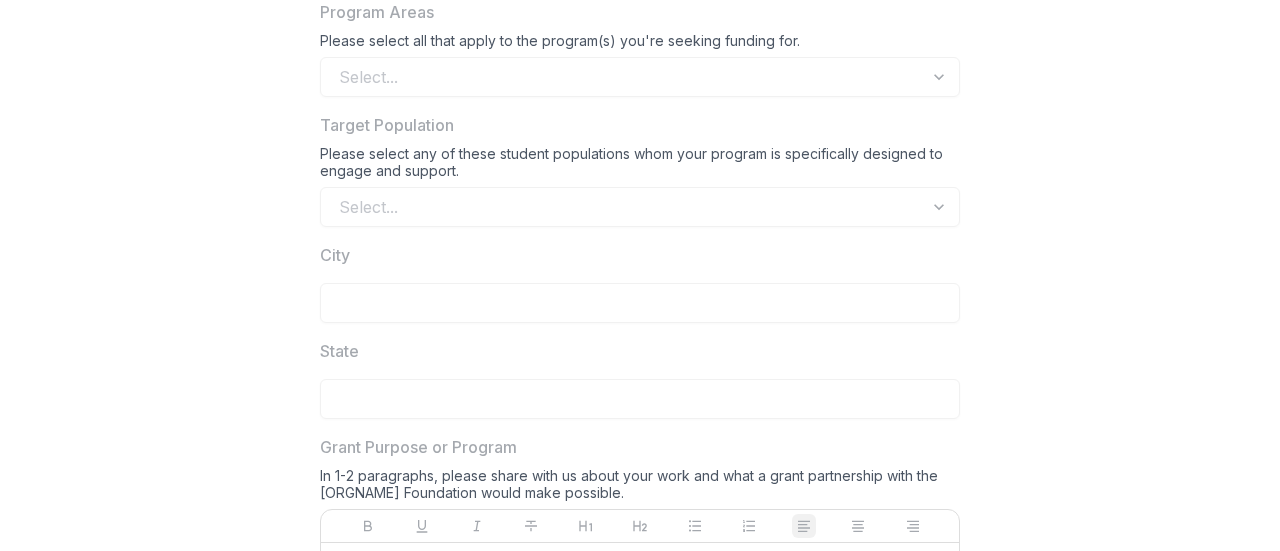 drag, startPoint x: 750, startPoint y: 249, endPoint x: 754, endPoint y: 215, distance: 34.234486 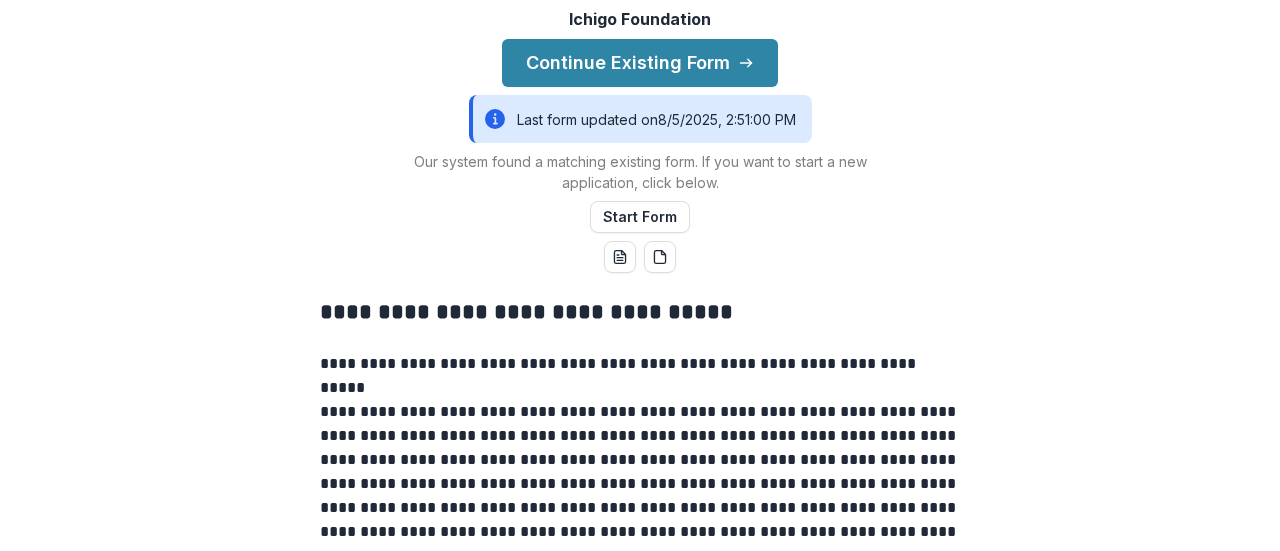 scroll, scrollTop: 0, scrollLeft: 0, axis: both 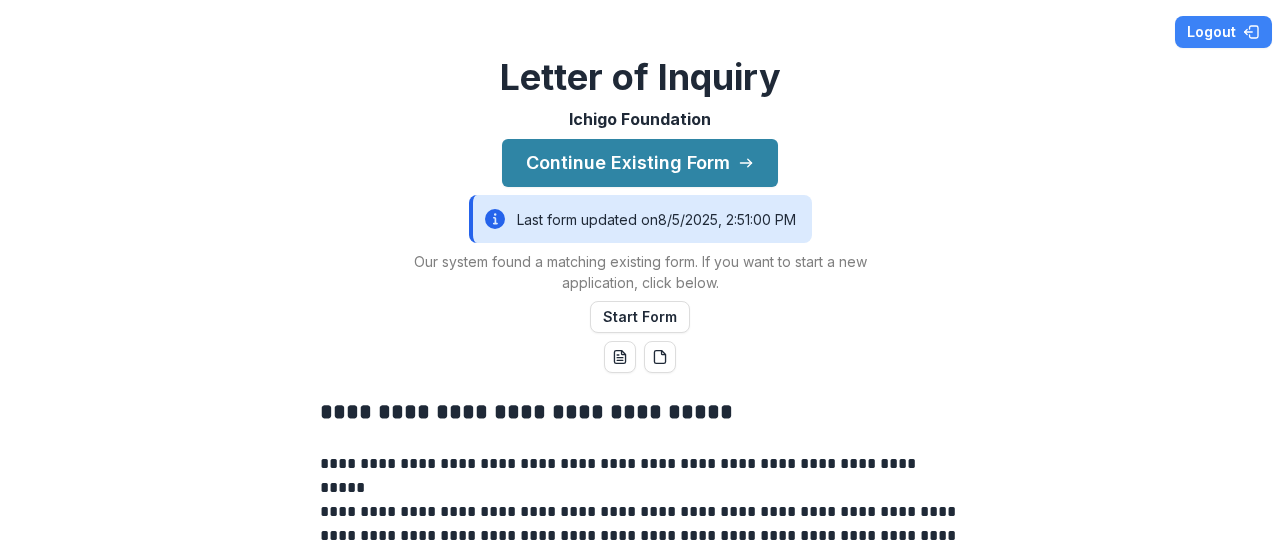 click on "Letter of Inquiry" at bounding box center [640, 77] 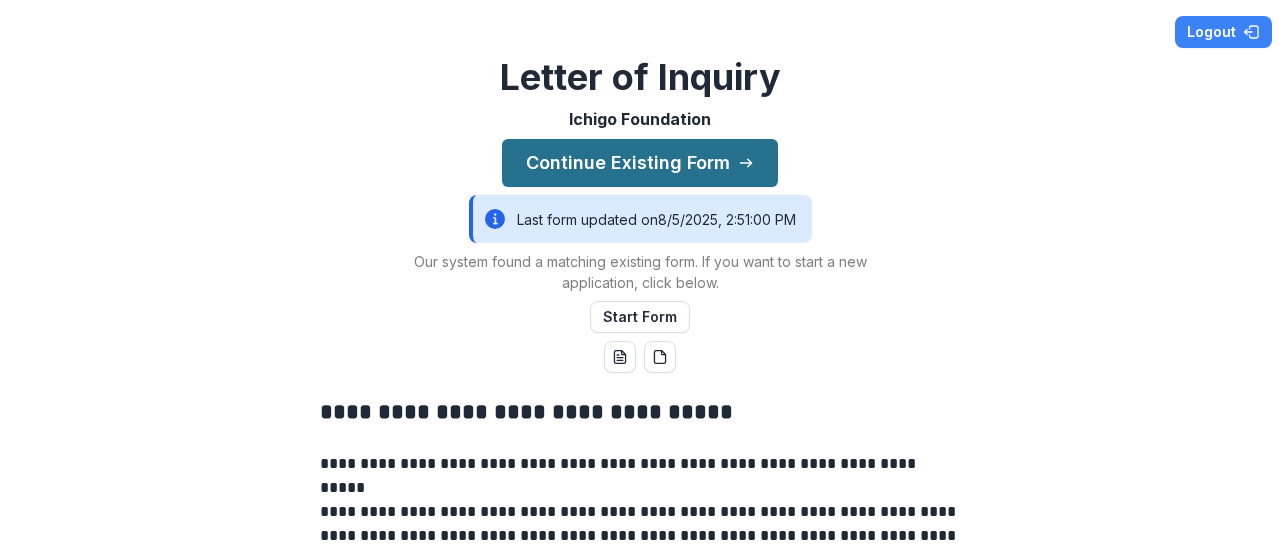 click on "Continue Existing Form" at bounding box center [640, 163] 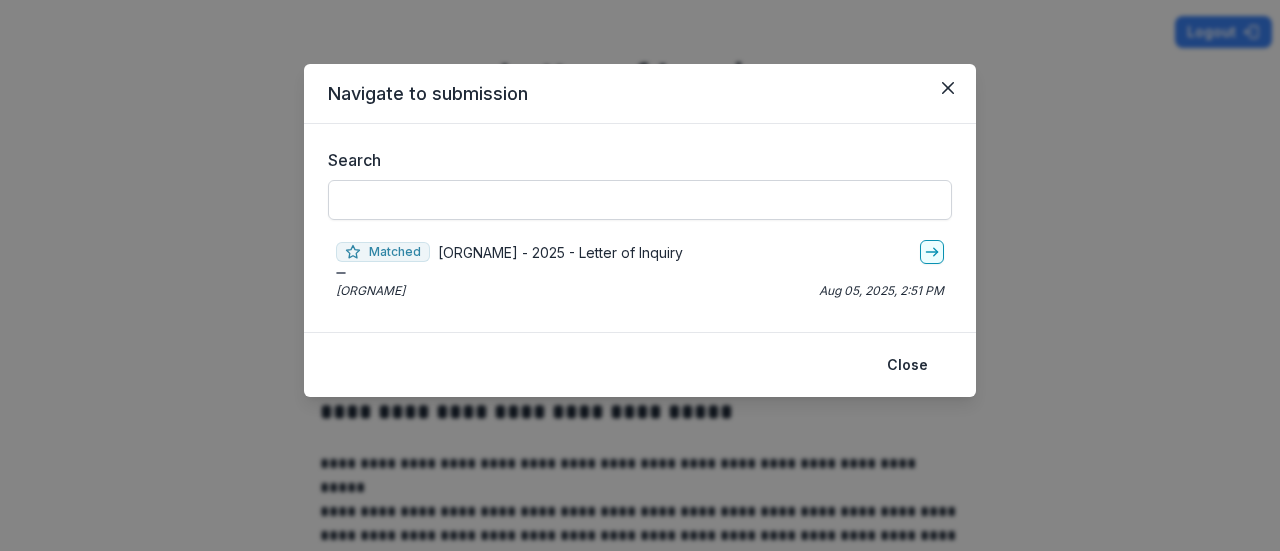 click on "Search" at bounding box center [640, 200] 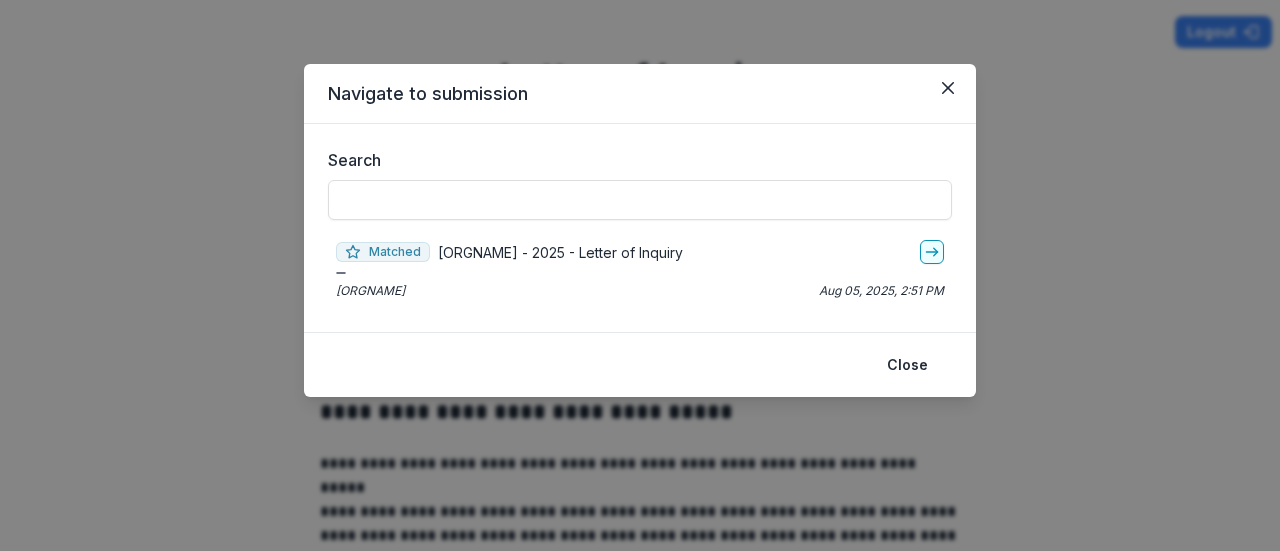 click on "Arab-American Family Support Center - 2025 - Letter of Inquiry" at bounding box center (560, 252) 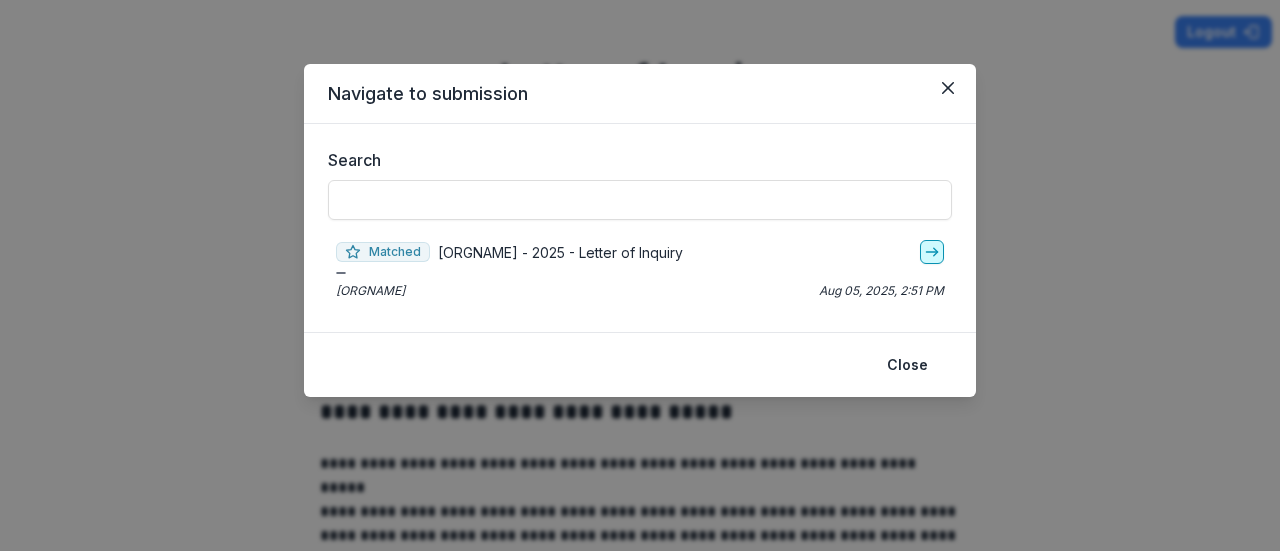 click 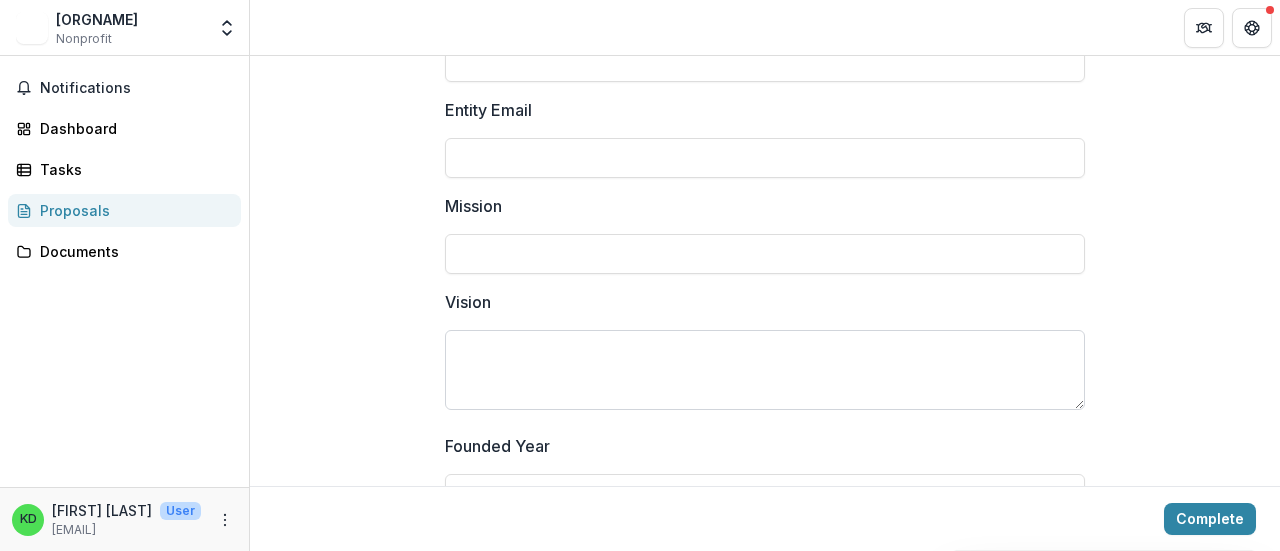 scroll, scrollTop: 100, scrollLeft: 0, axis: vertical 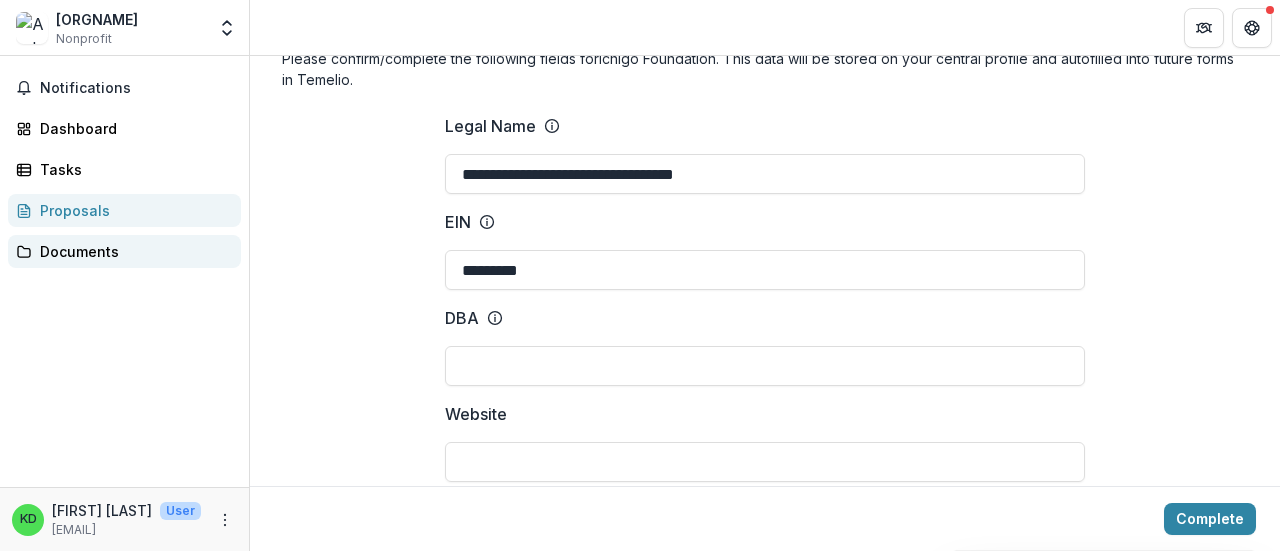click on "Documents" at bounding box center (132, 251) 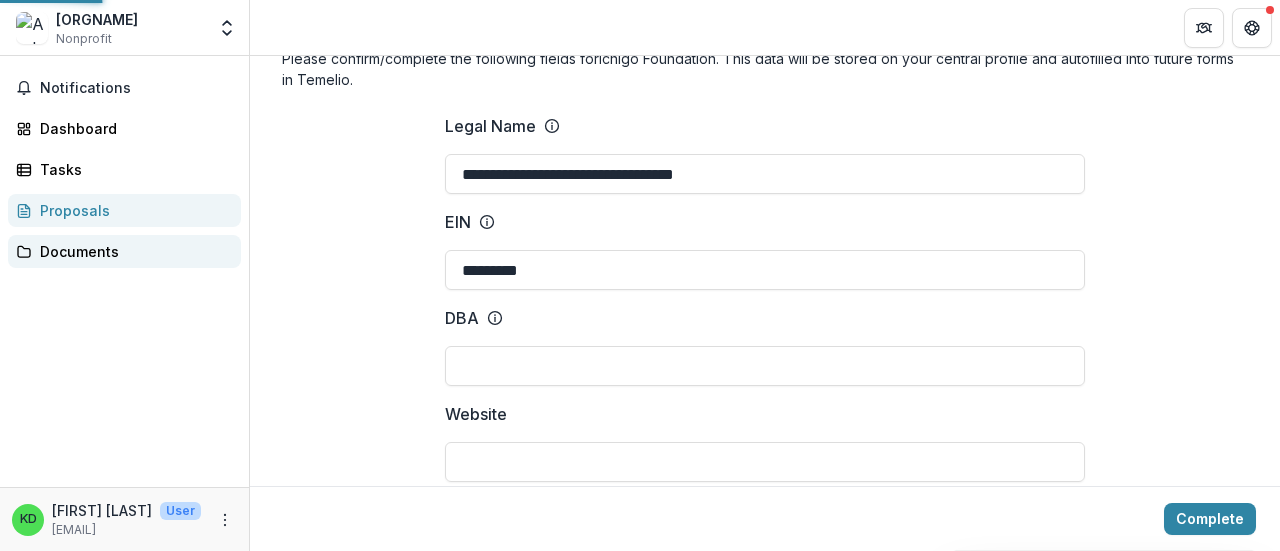 scroll, scrollTop: 0, scrollLeft: 0, axis: both 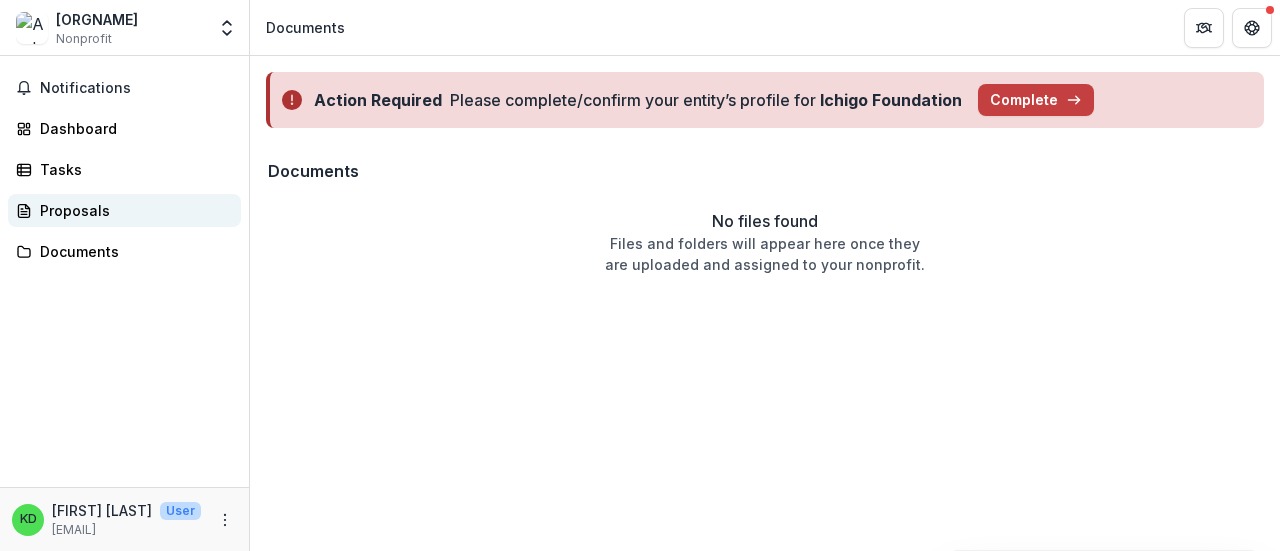 click on "Proposals" at bounding box center (132, 210) 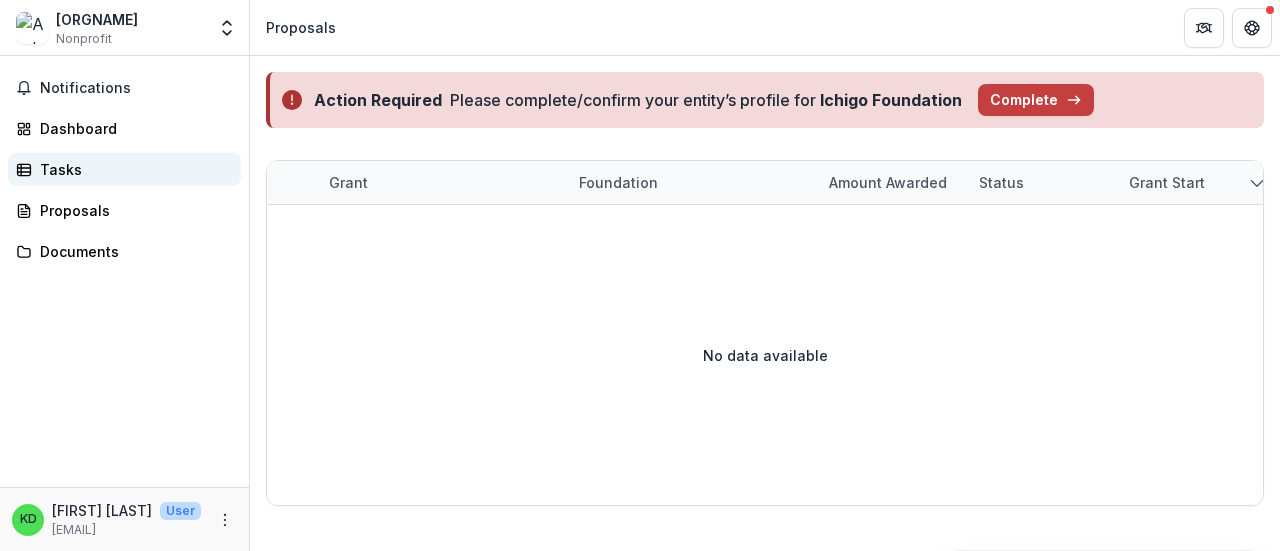 click on "Tasks" at bounding box center (124, 169) 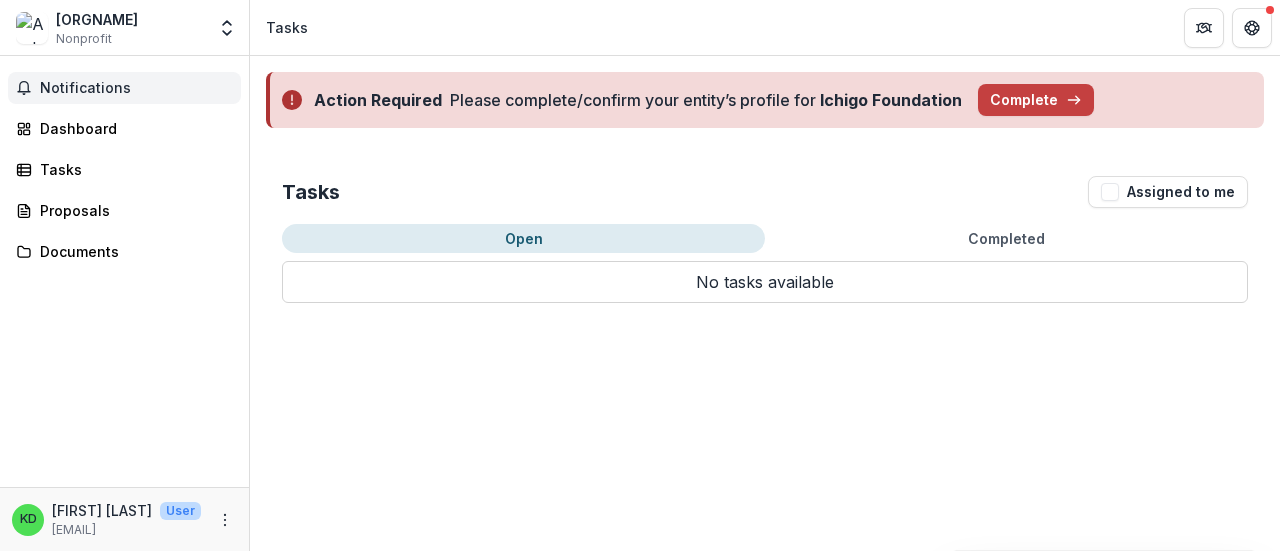 click on "Notifications" at bounding box center (124, 88) 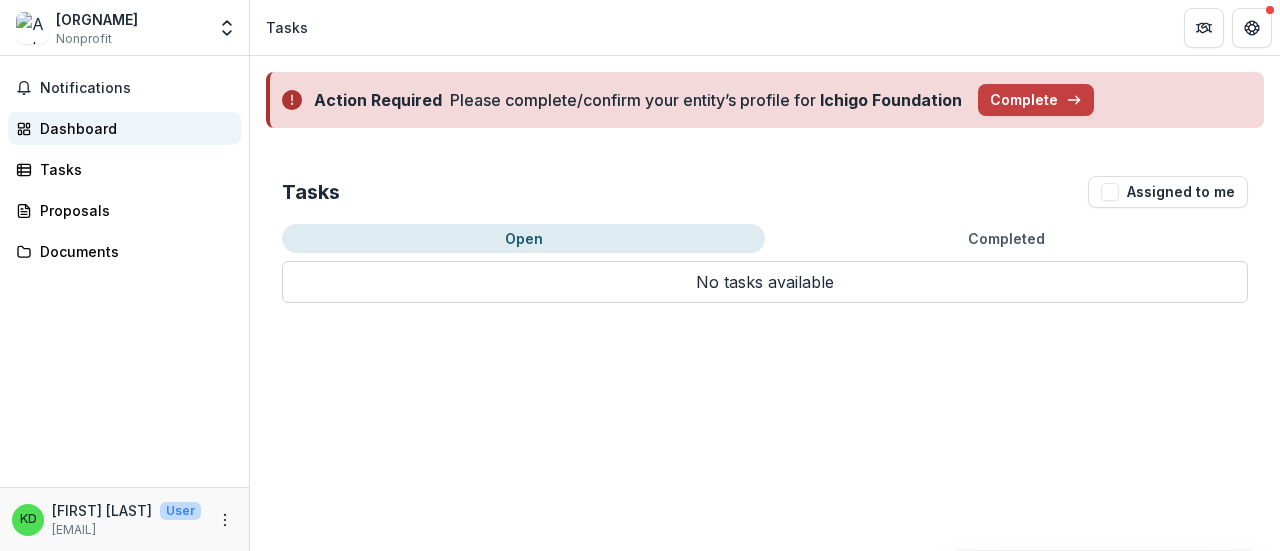 click on "Dashboard" at bounding box center [132, 128] 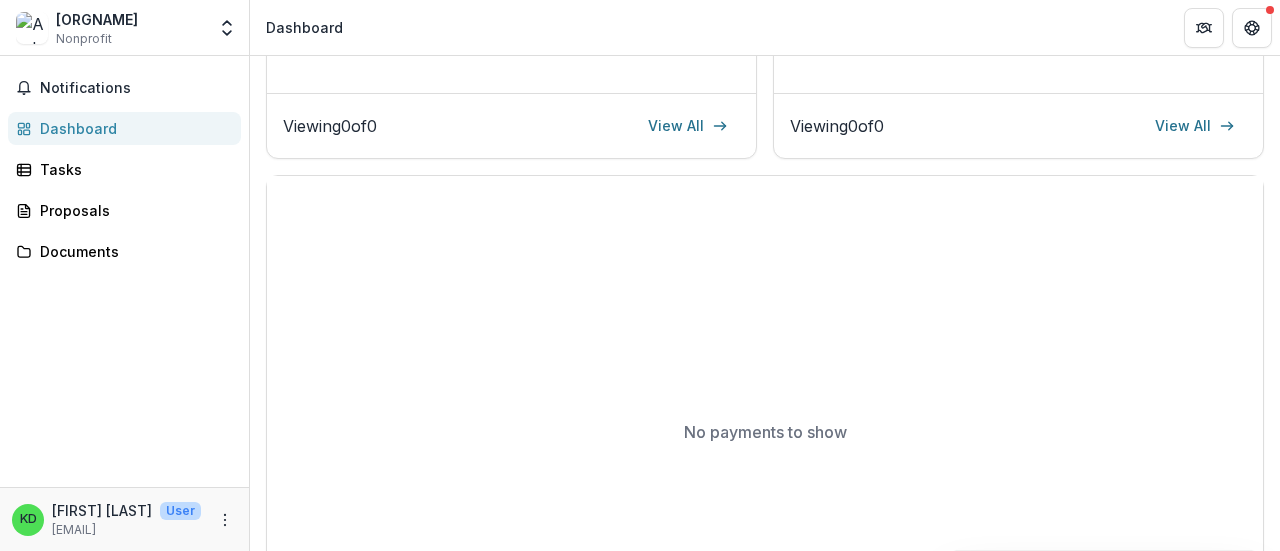 scroll, scrollTop: 700, scrollLeft: 0, axis: vertical 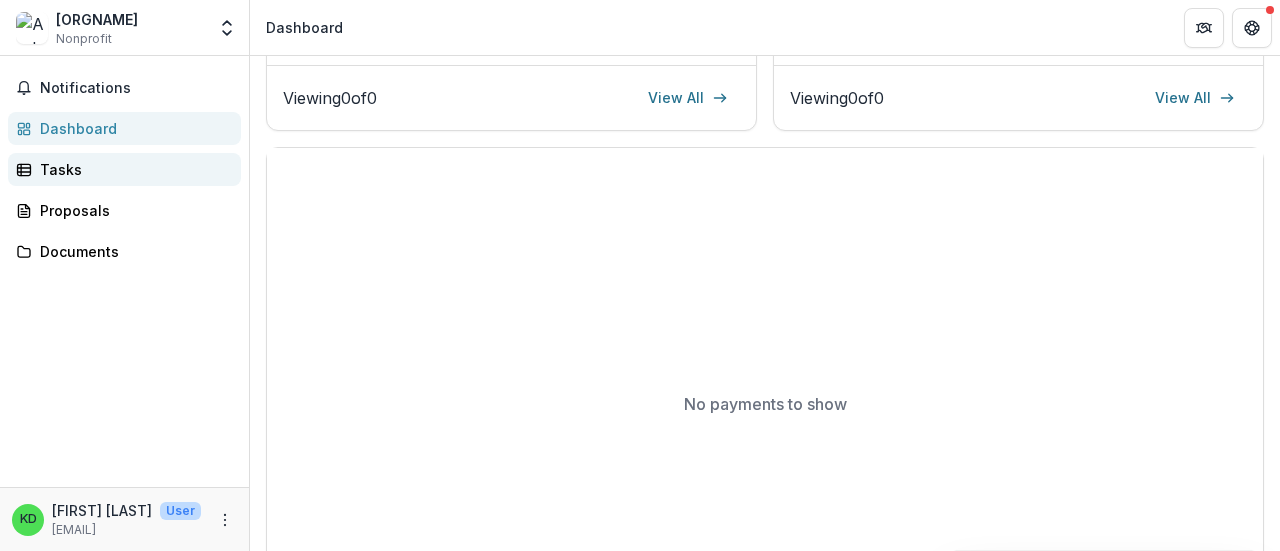 click on "Tasks" at bounding box center (132, 169) 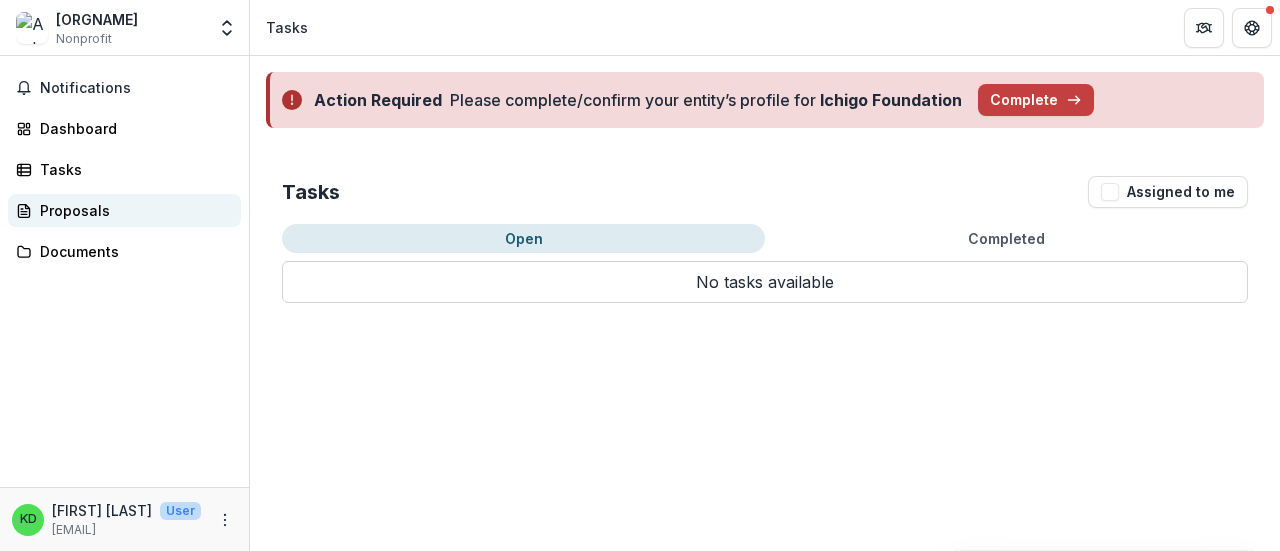 click on "Proposals" at bounding box center [132, 210] 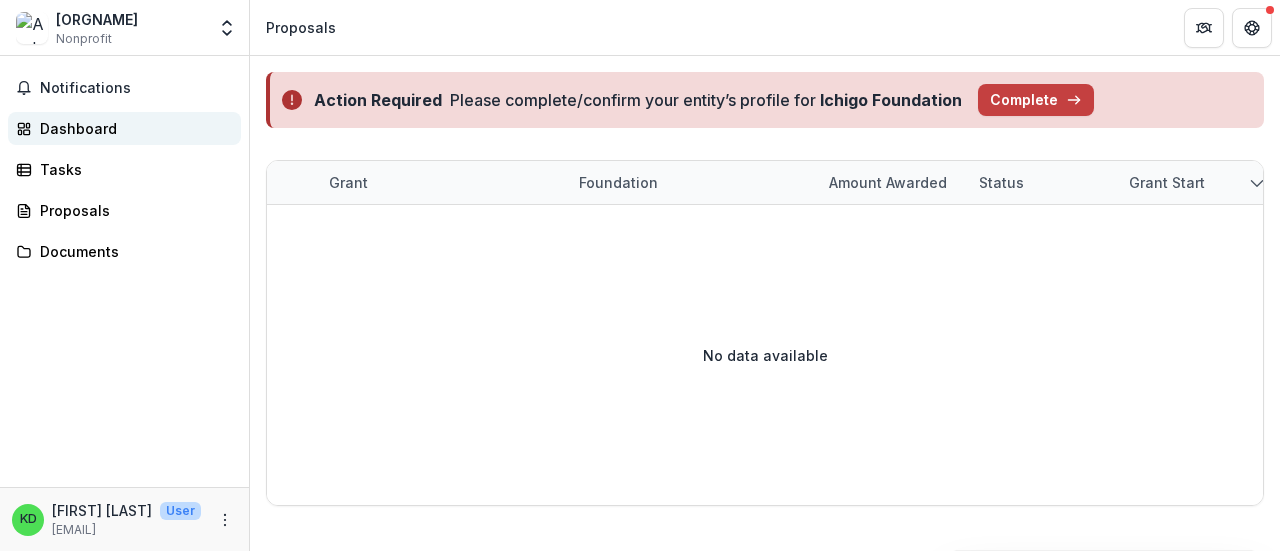 click on "Dashboard" at bounding box center [132, 128] 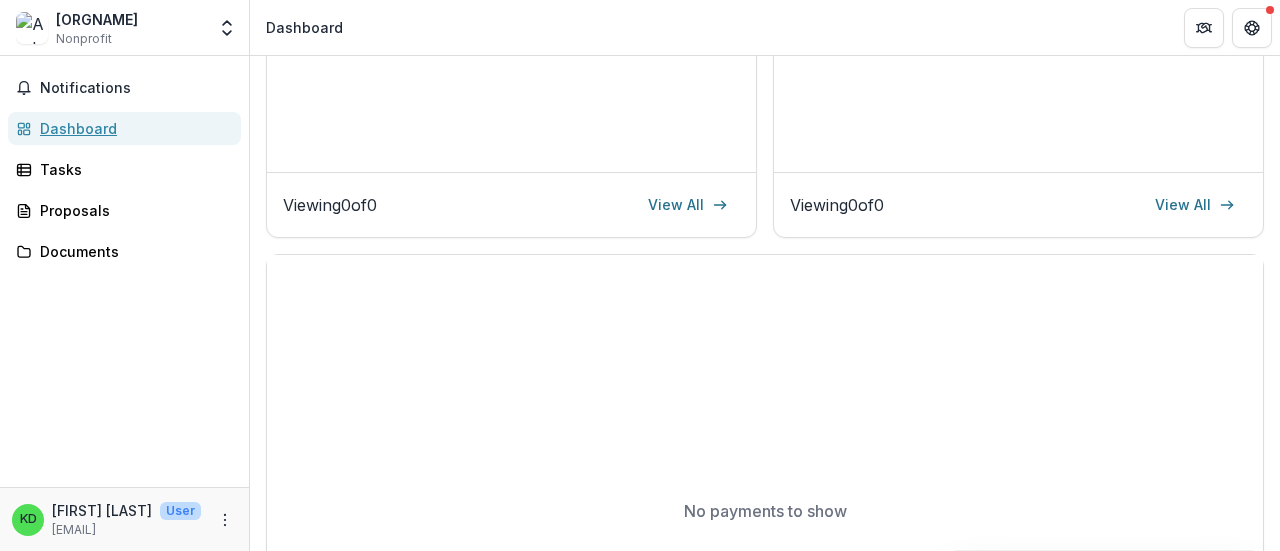 scroll, scrollTop: 300, scrollLeft: 0, axis: vertical 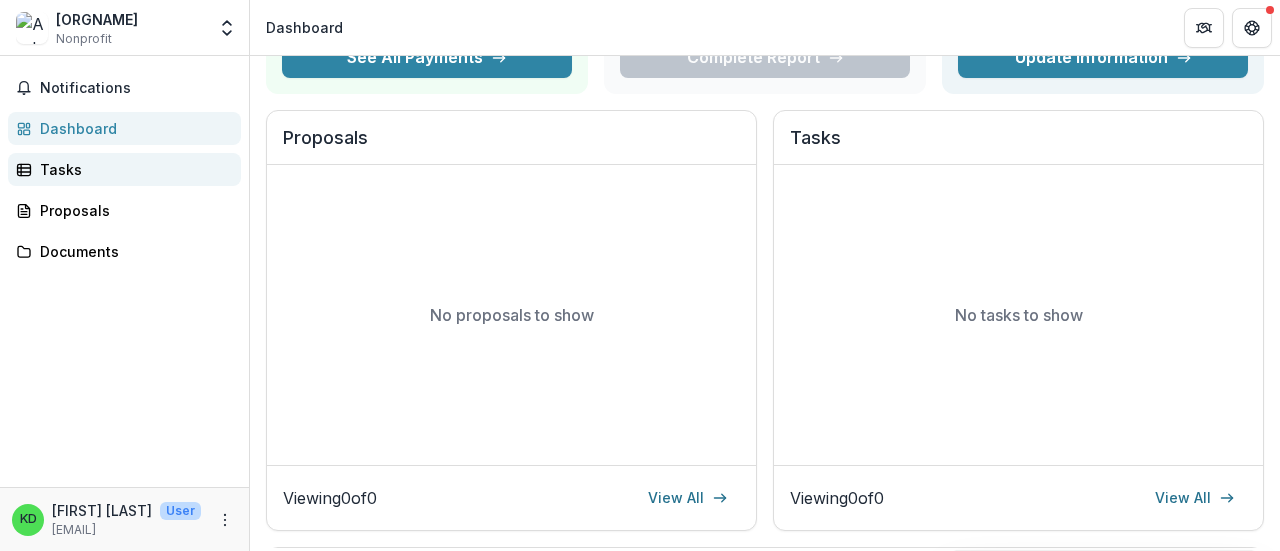 click on "Tasks" at bounding box center [132, 169] 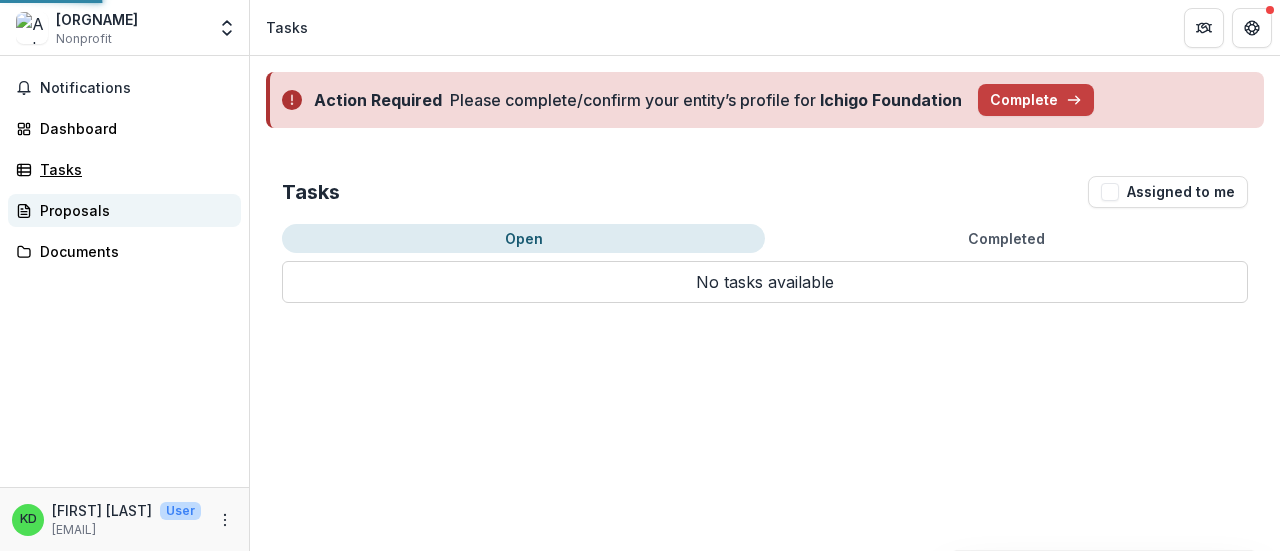 scroll, scrollTop: 0, scrollLeft: 0, axis: both 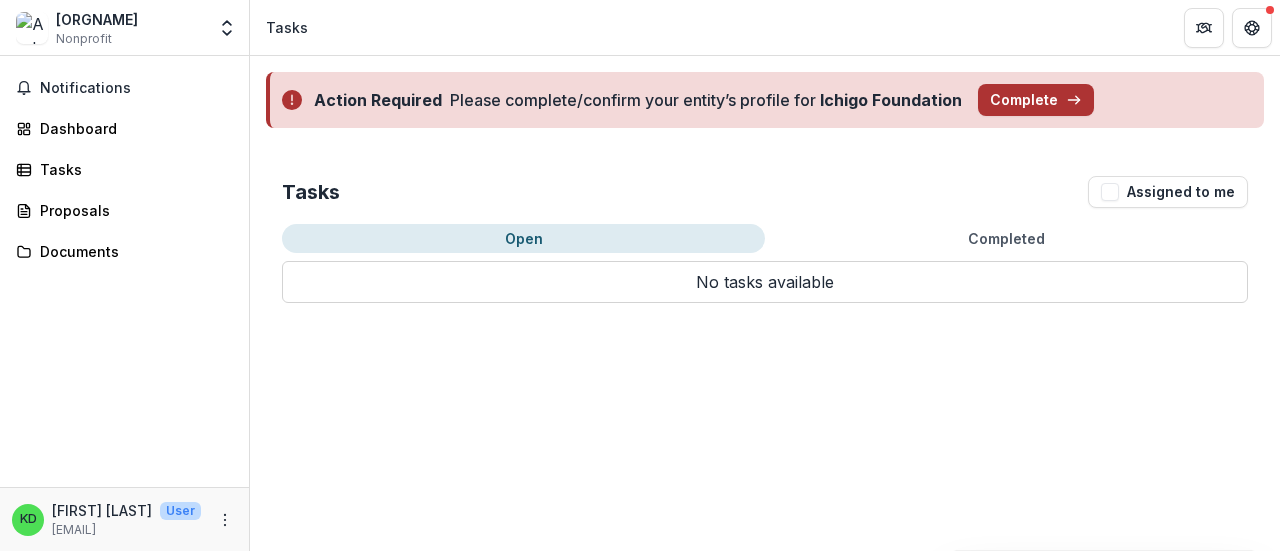 click on "Complete" at bounding box center [1036, 100] 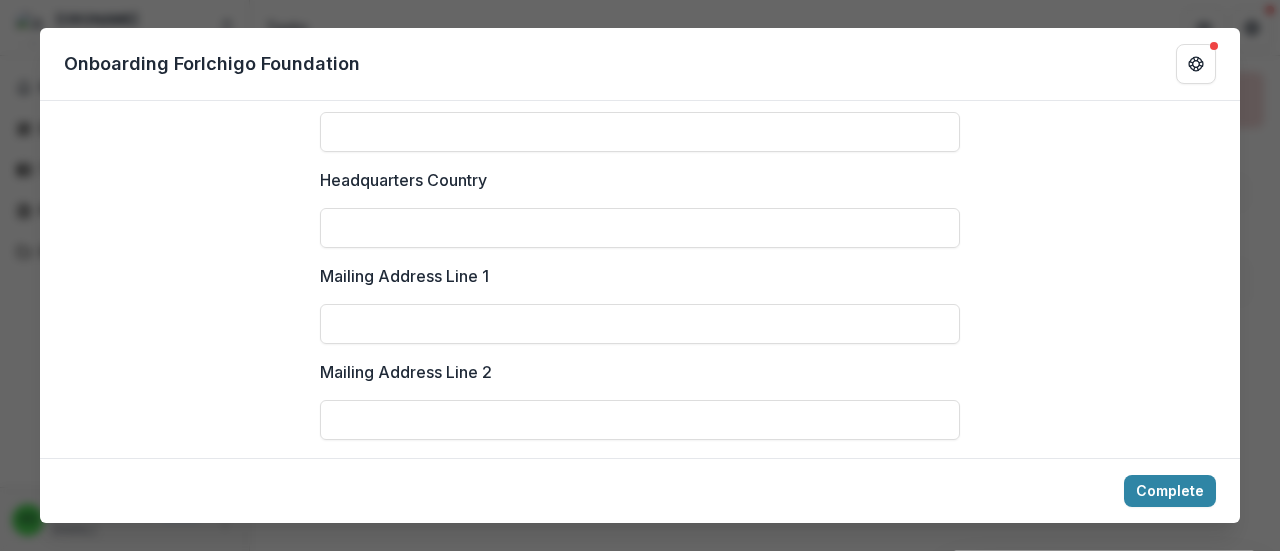 scroll, scrollTop: 2500, scrollLeft: 0, axis: vertical 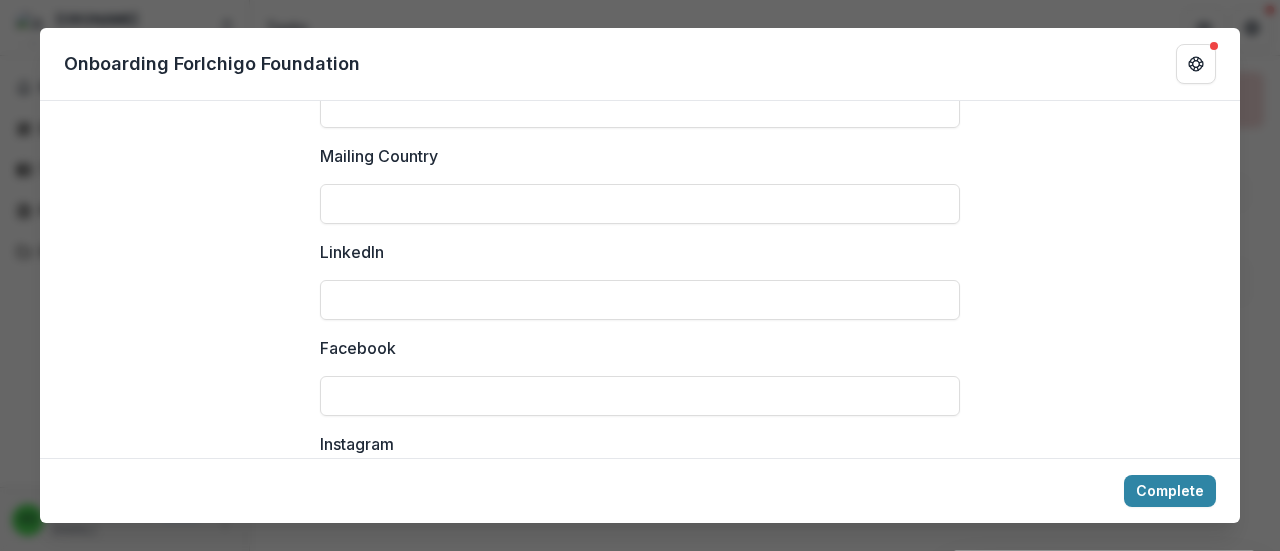 click on "**********" at bounding box center [640, 275] 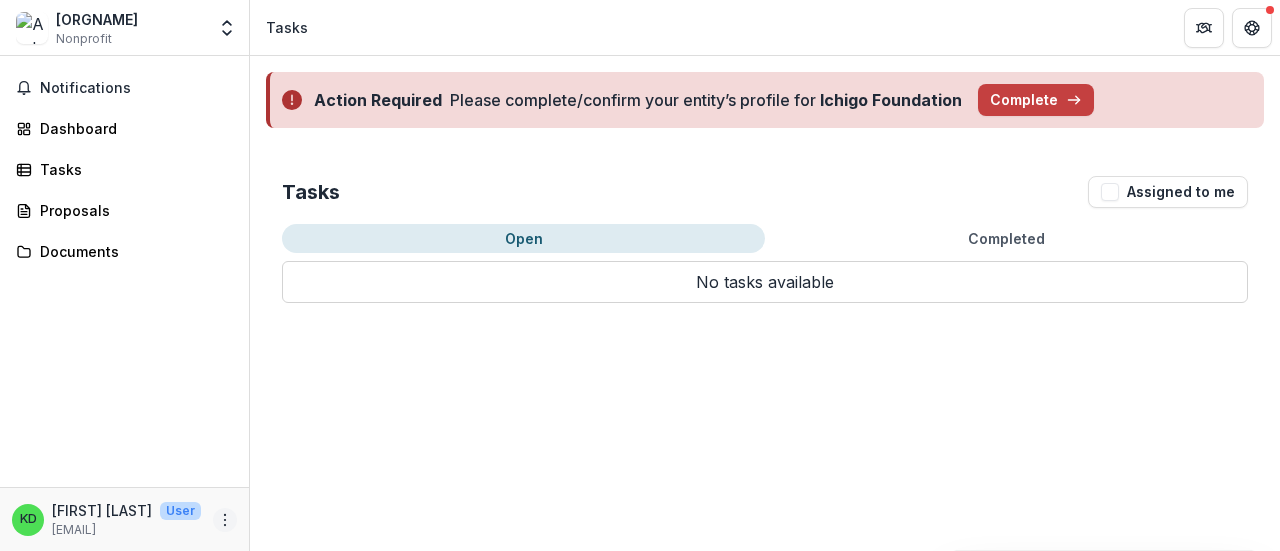 click 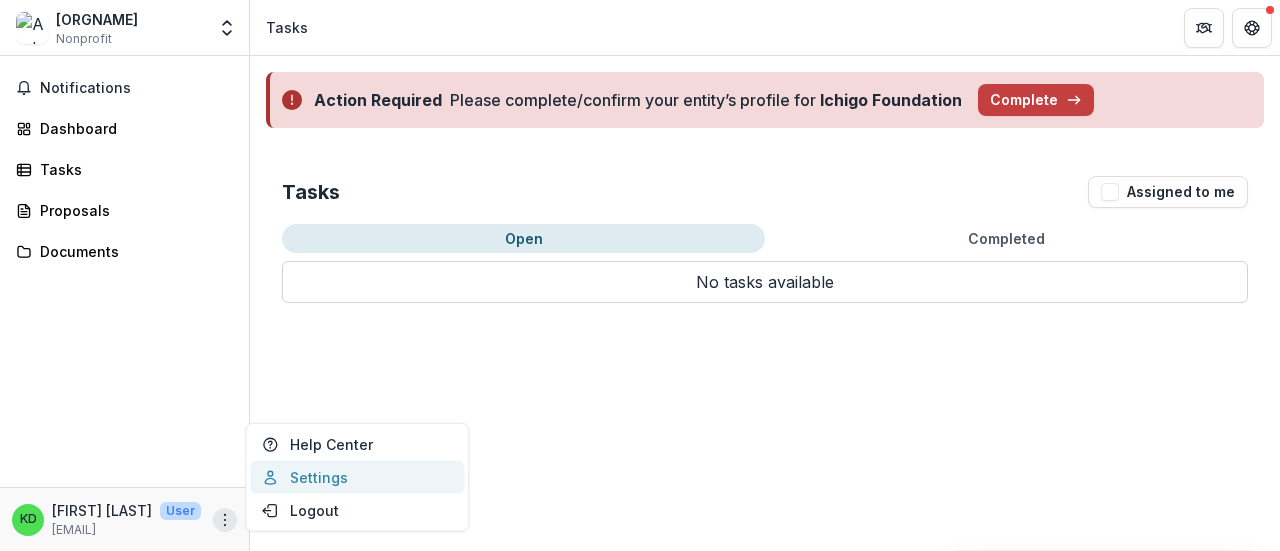 click on "Settings" at bounding box center (357, 477) 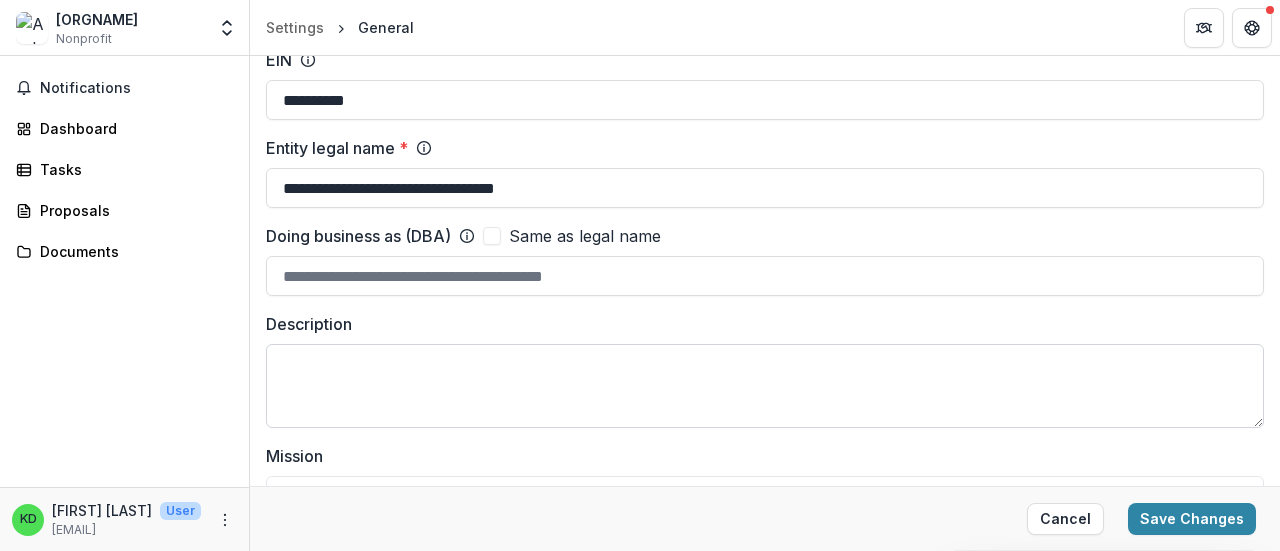scroll, scrollTop: 0, scrollLeft: 0, axis: both 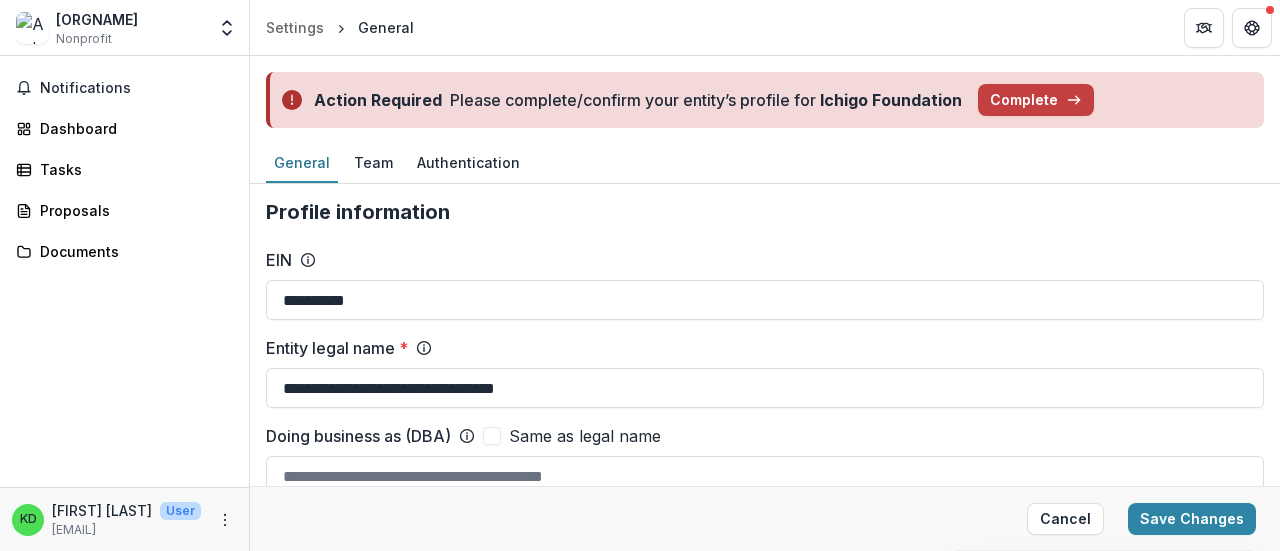 click on "Nonprofit" at bounding box center [84, 39] 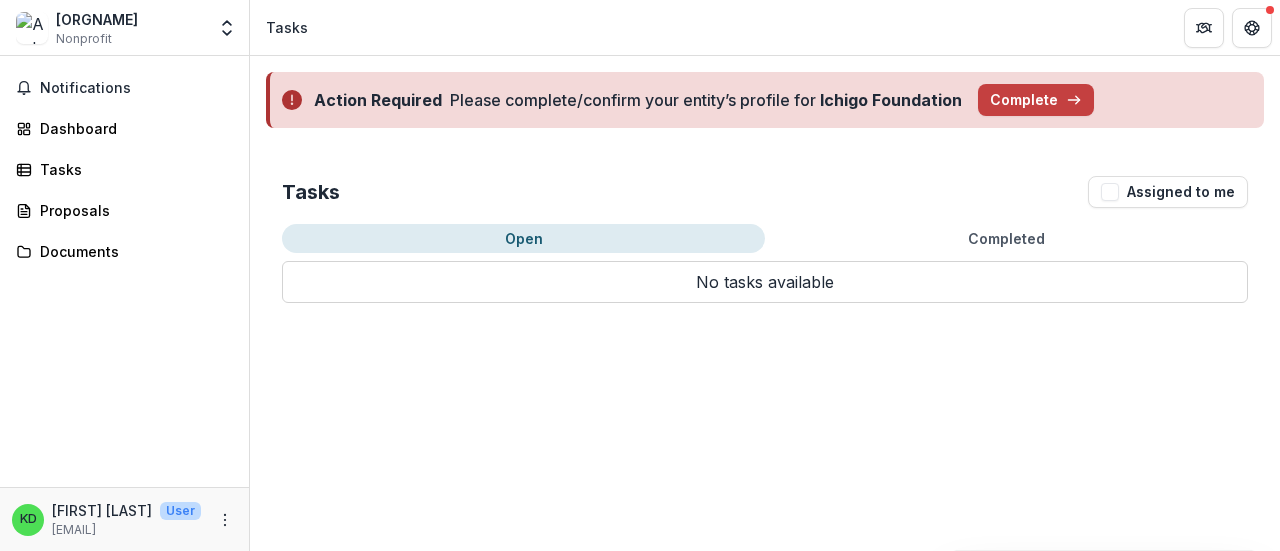 click on "[FIRST] [LAST]" at bounding box center [102, 510] 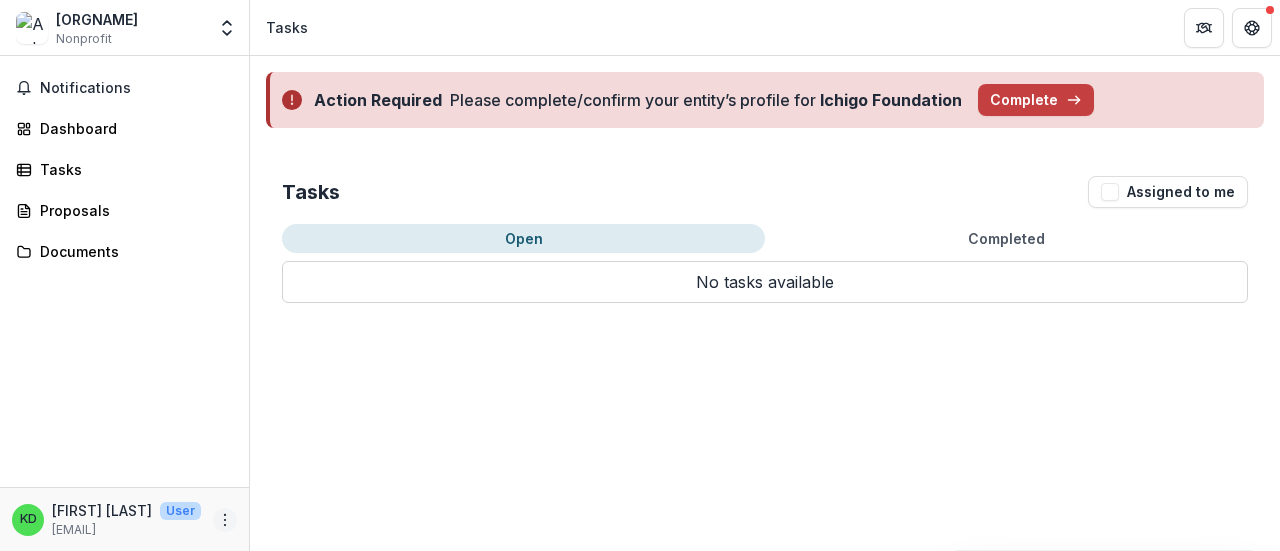 click 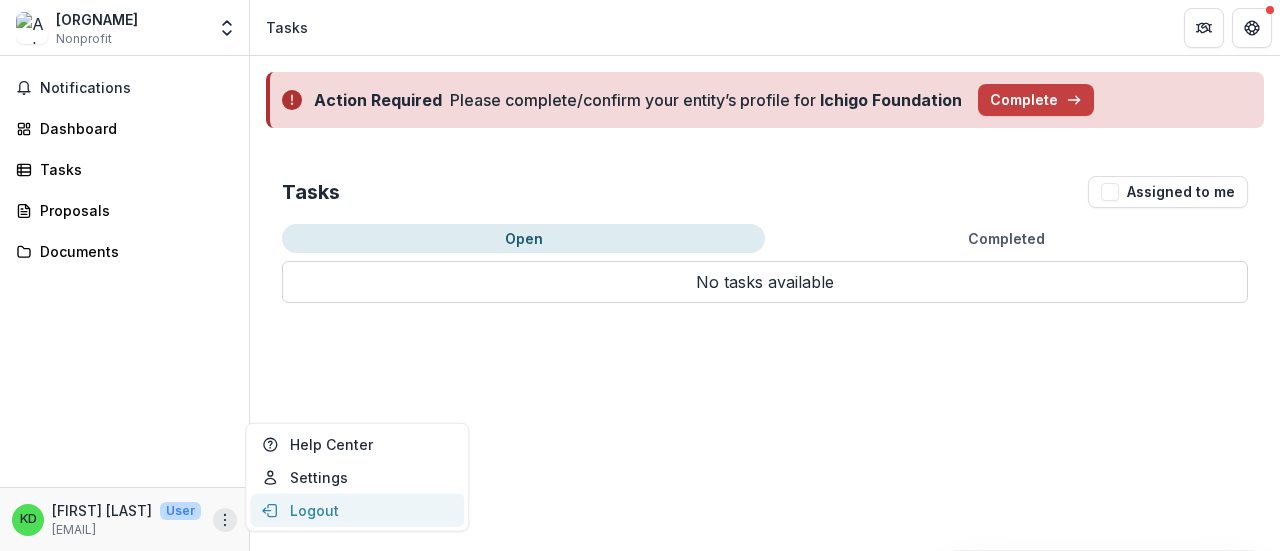 click on "Logout" at bounding box center (357, 510) 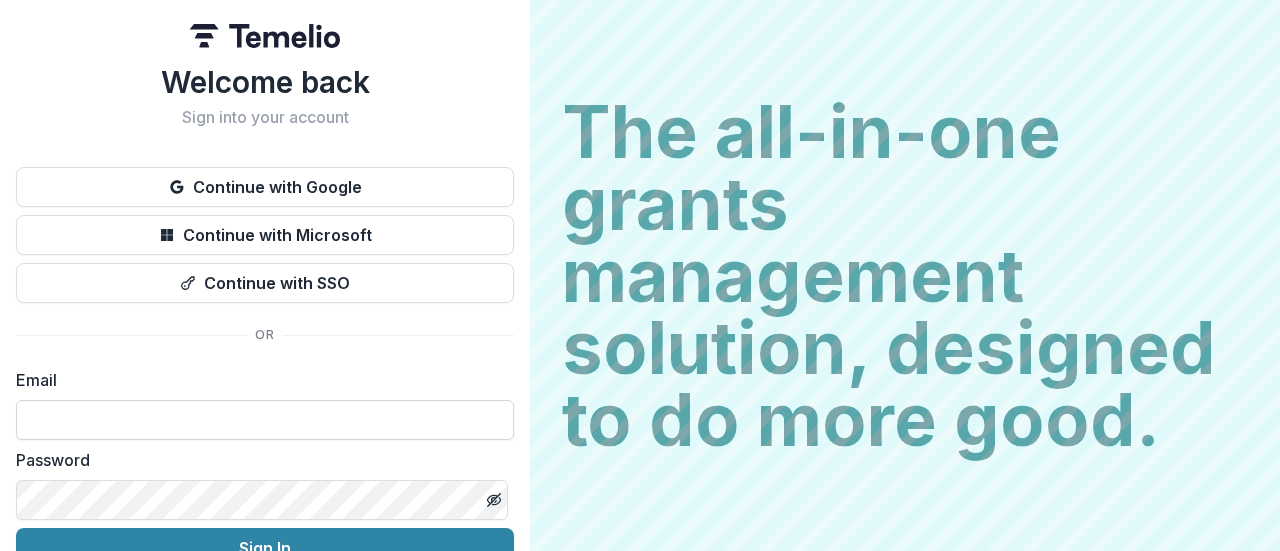 click at bounding box center (265, 420) 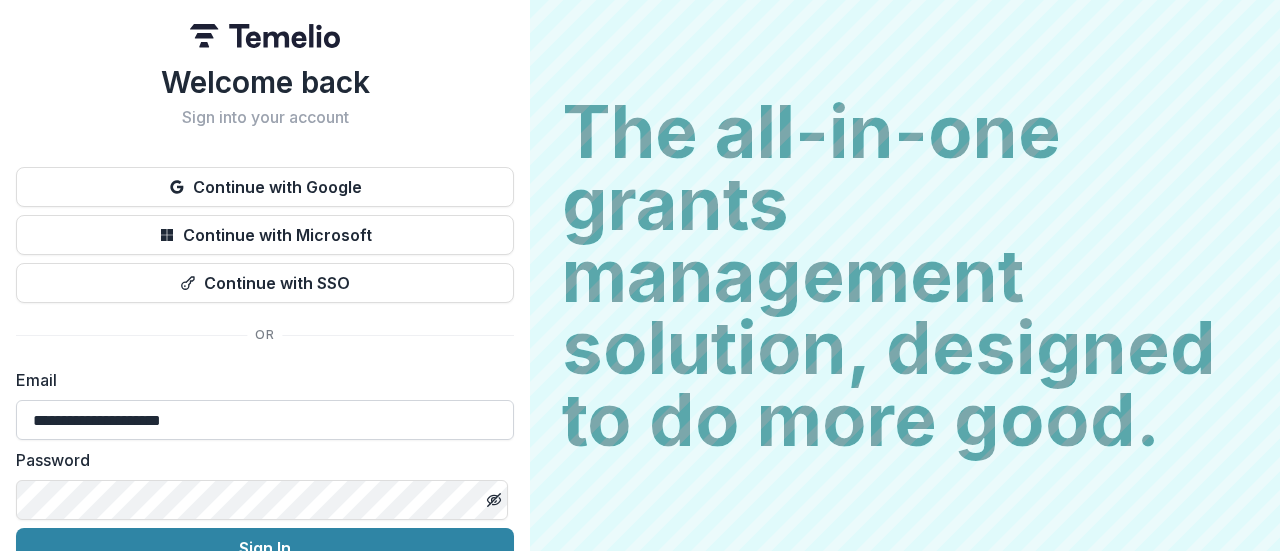 drag, startPoint x: 267, startPoint y: 419, endPoint x: 71, endPoint y: 417, distance: 196.01021 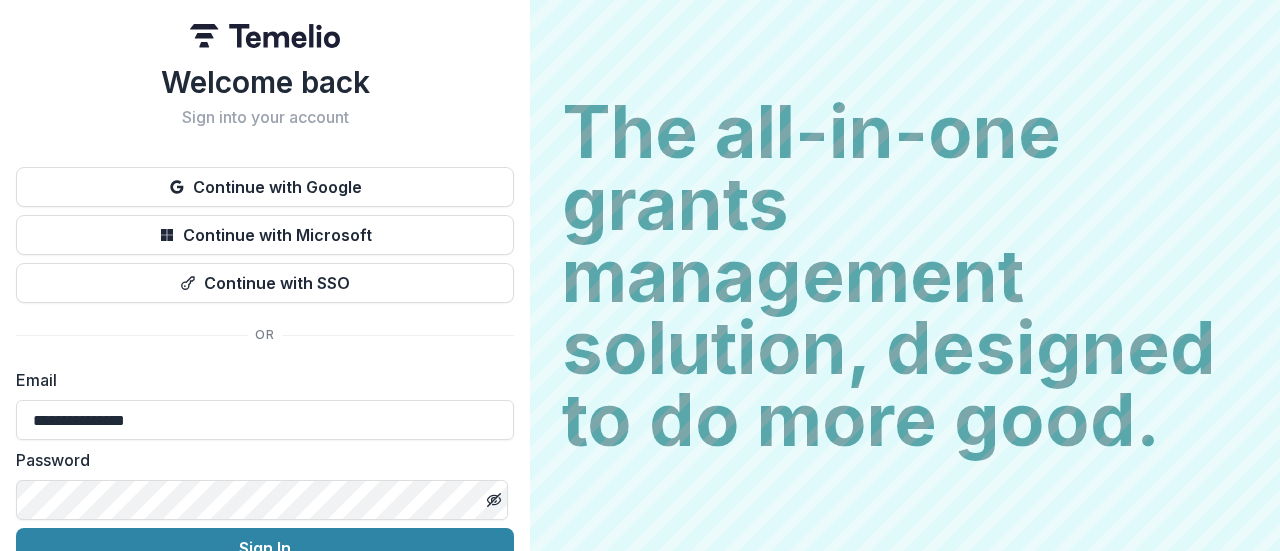 type on "**********" 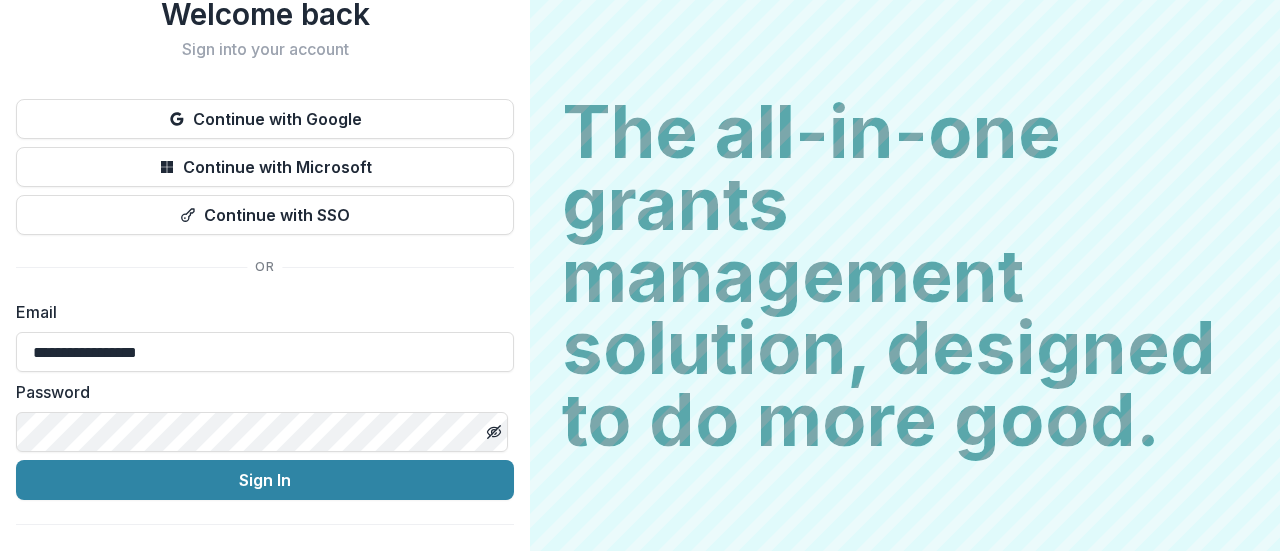 scroll, scrollTop: 100, scrollLeft: 0, axis: vertical 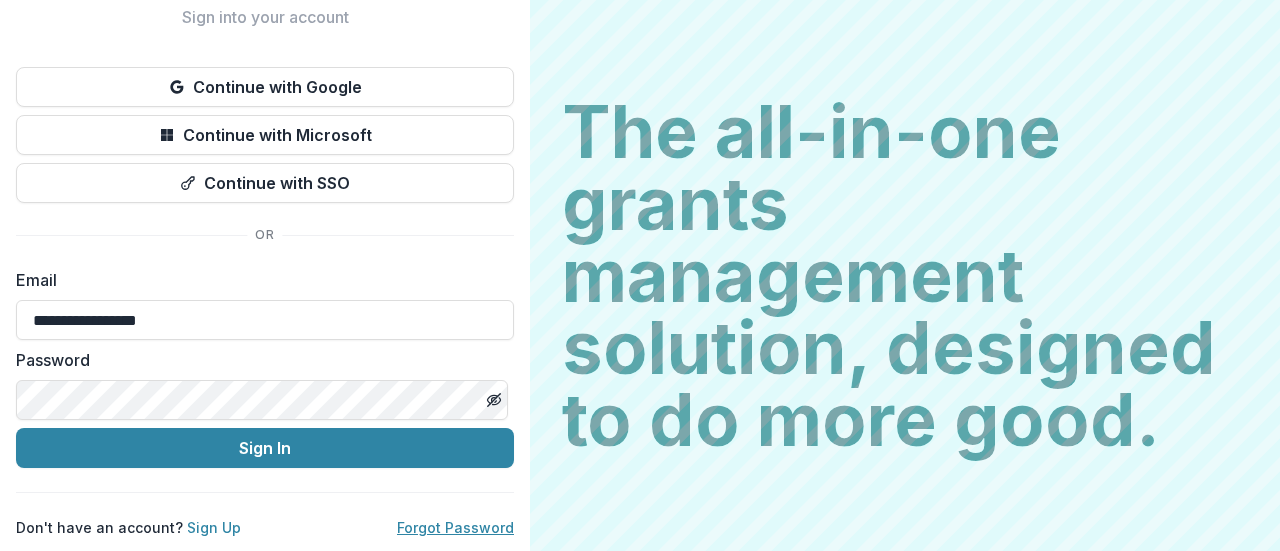 click on "Forgot Password" at bounding box center [455, 527] 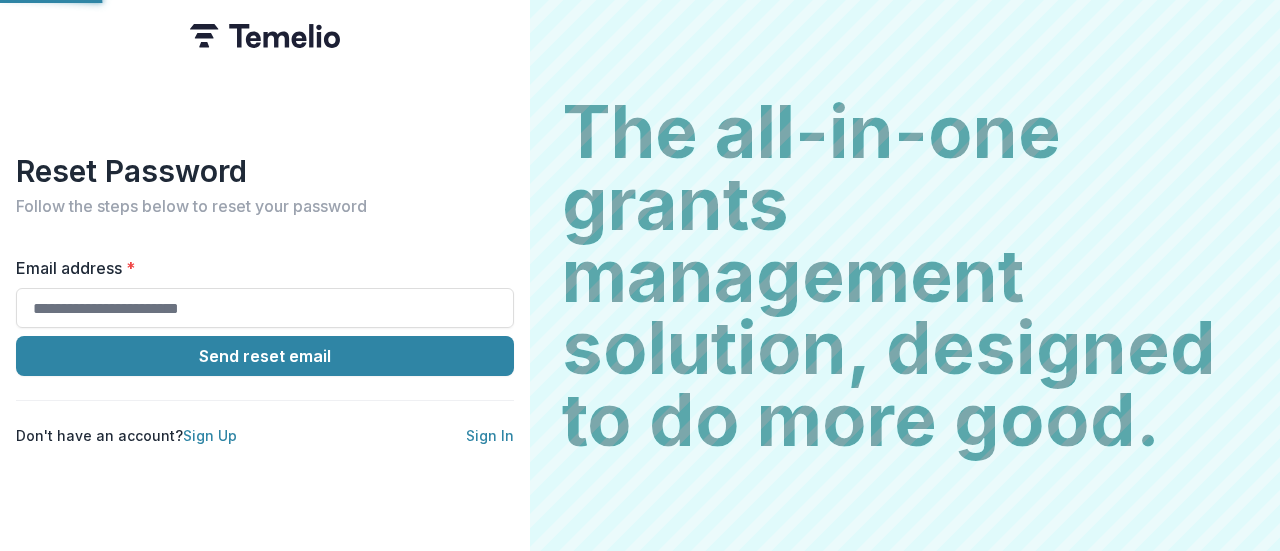 scroll, scrollTop: 0, scrollLeft: 0, axis: both 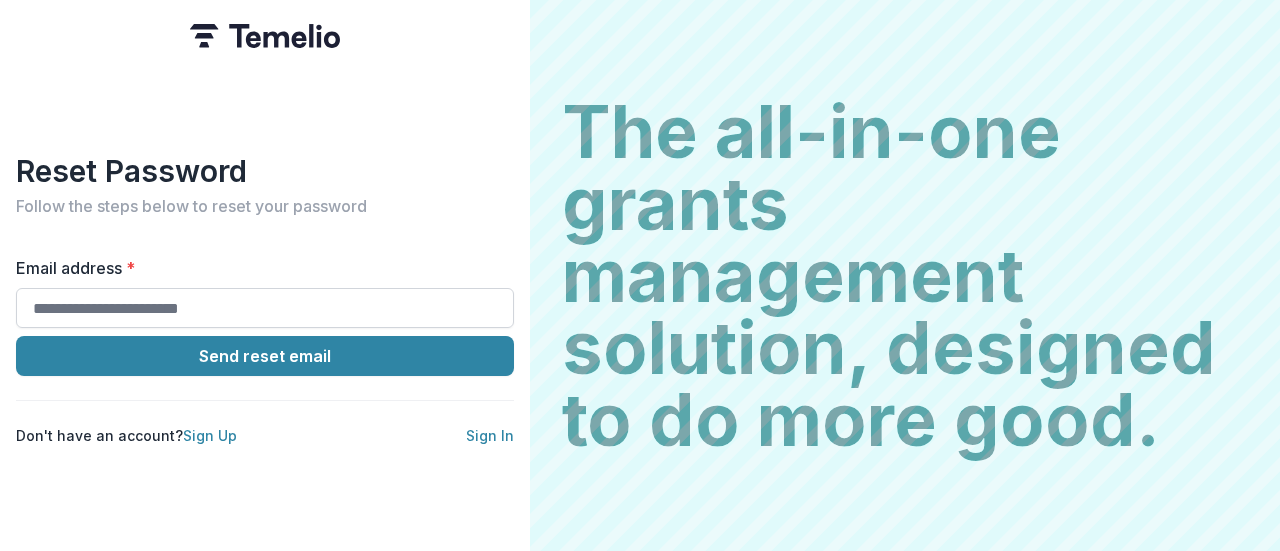 click on "Email address *" at bounding box center (265, 308) 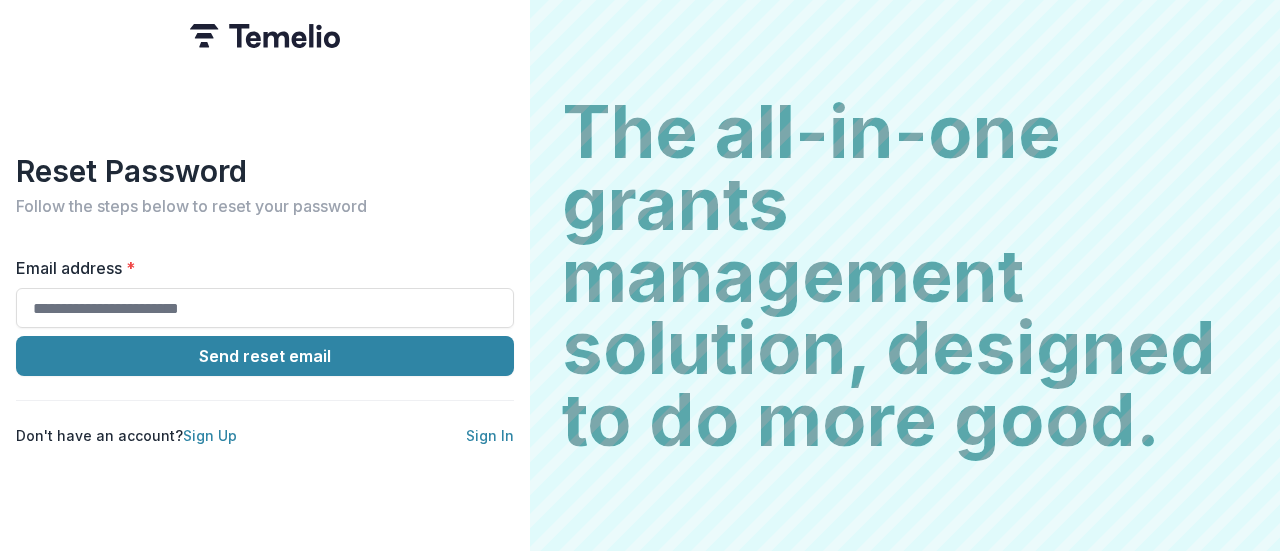type on "**********" 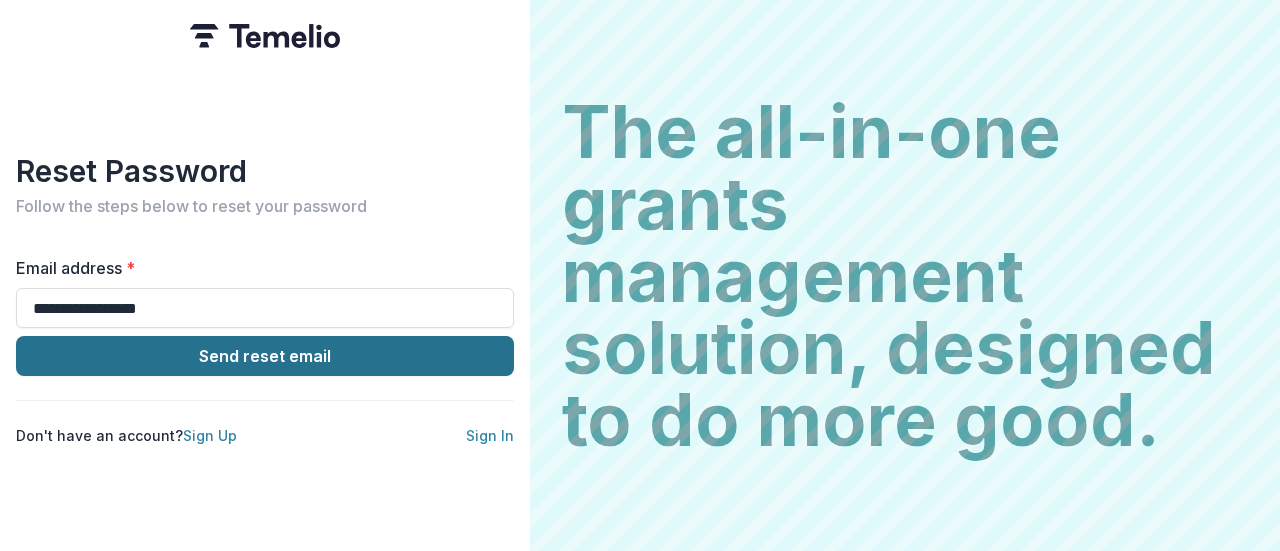 click on "Send reset email" at bounding box center [265, 356] 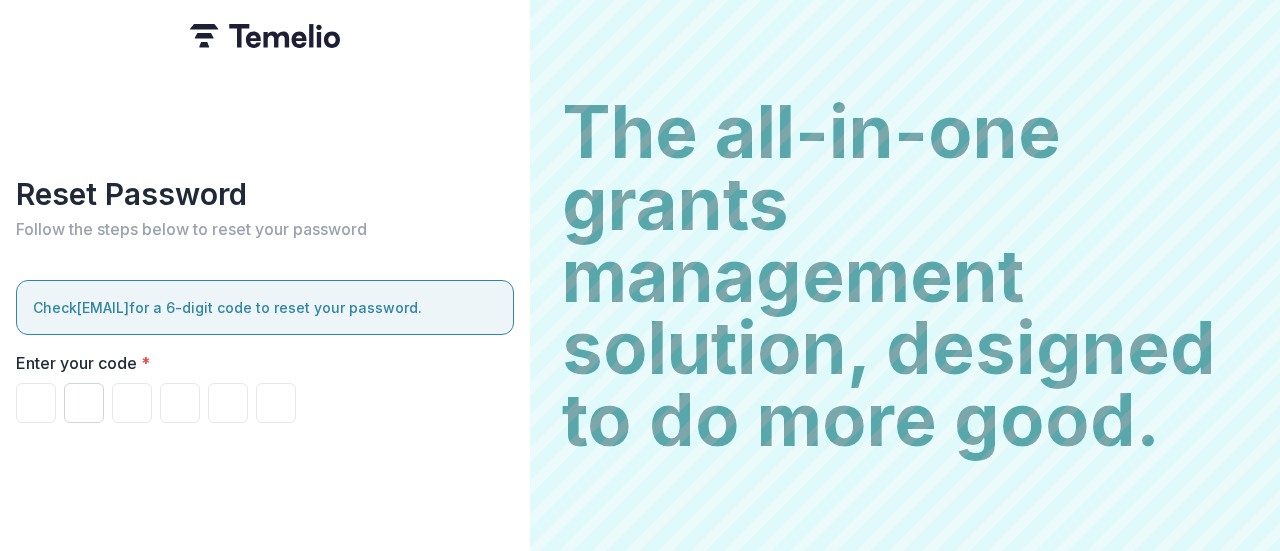 paste on "******" 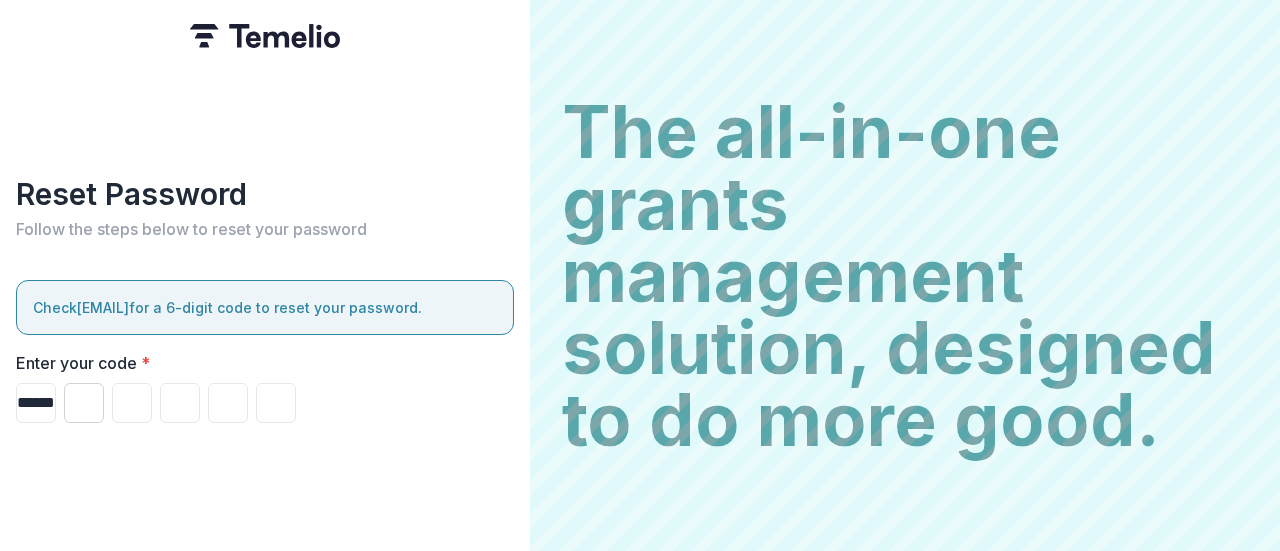 type on "*" 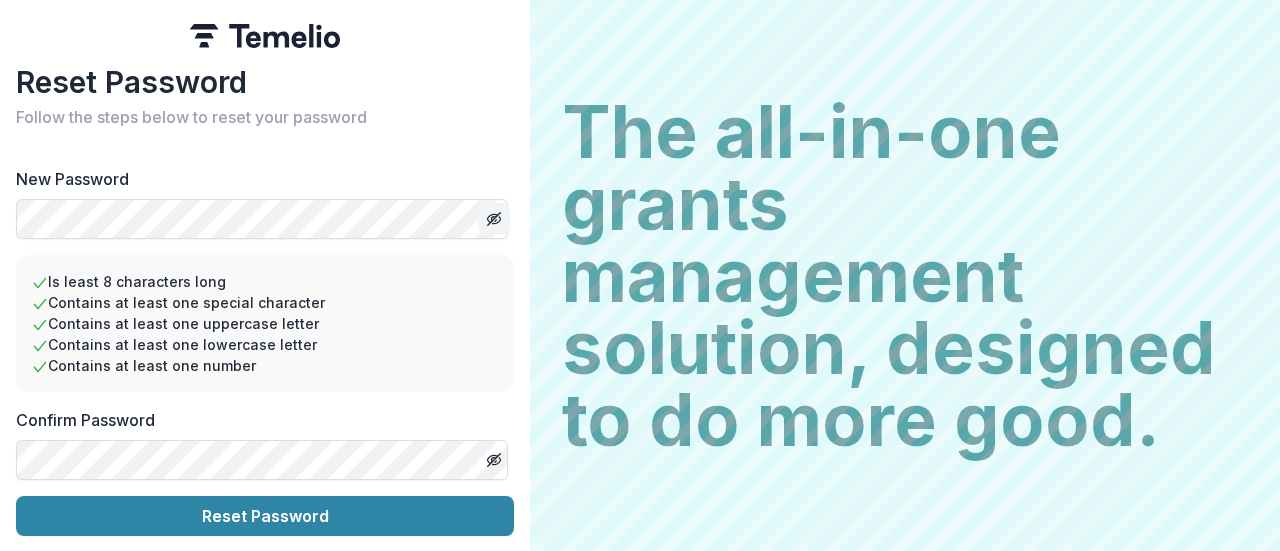 click 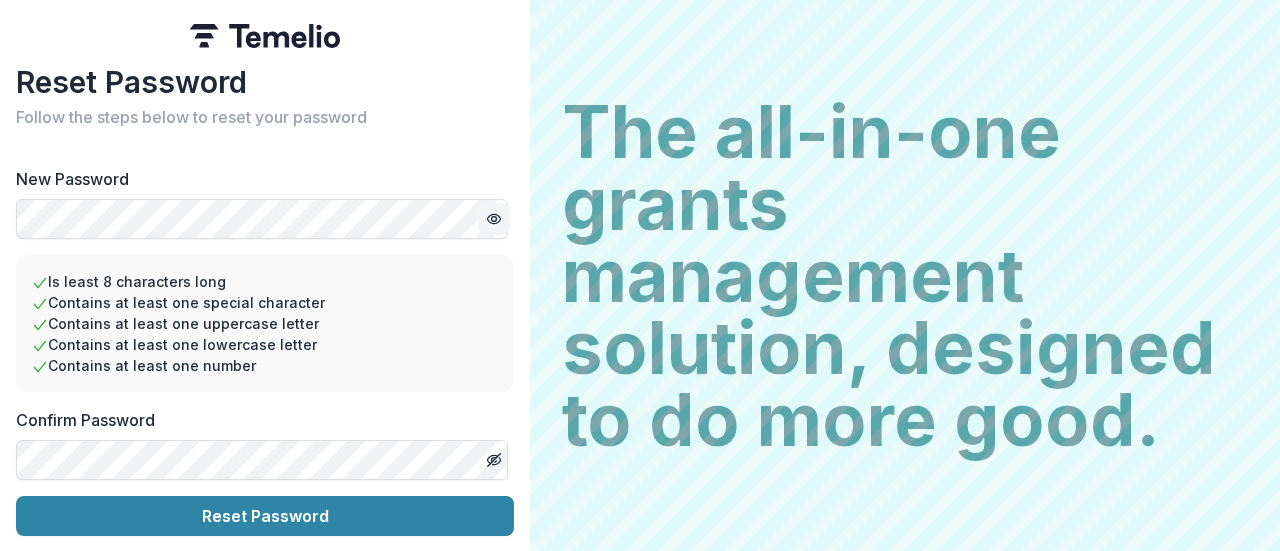 click 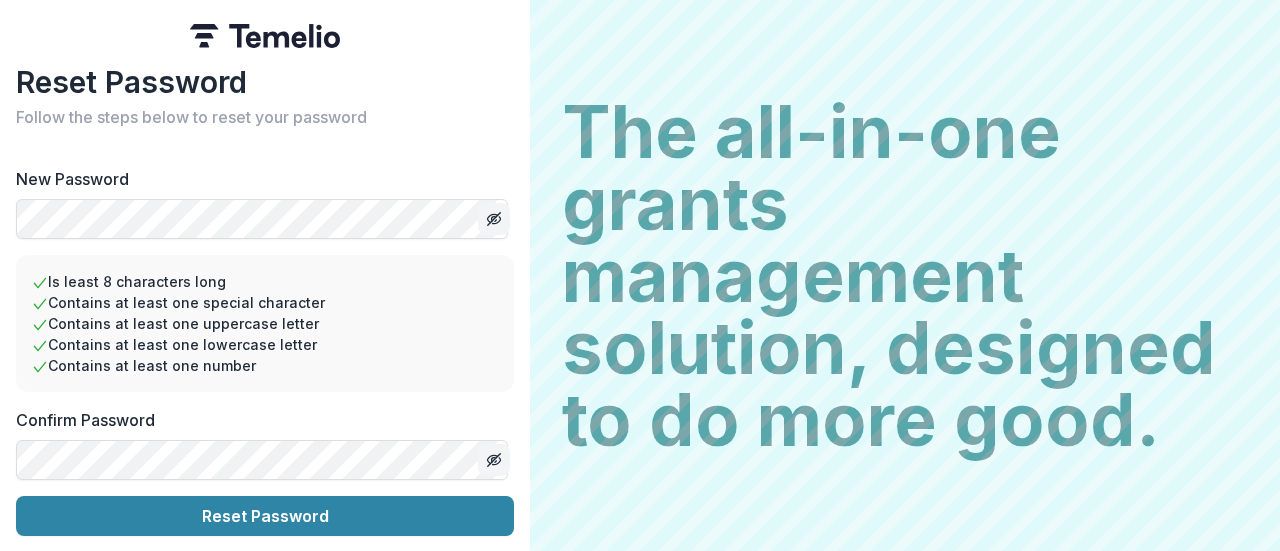 click 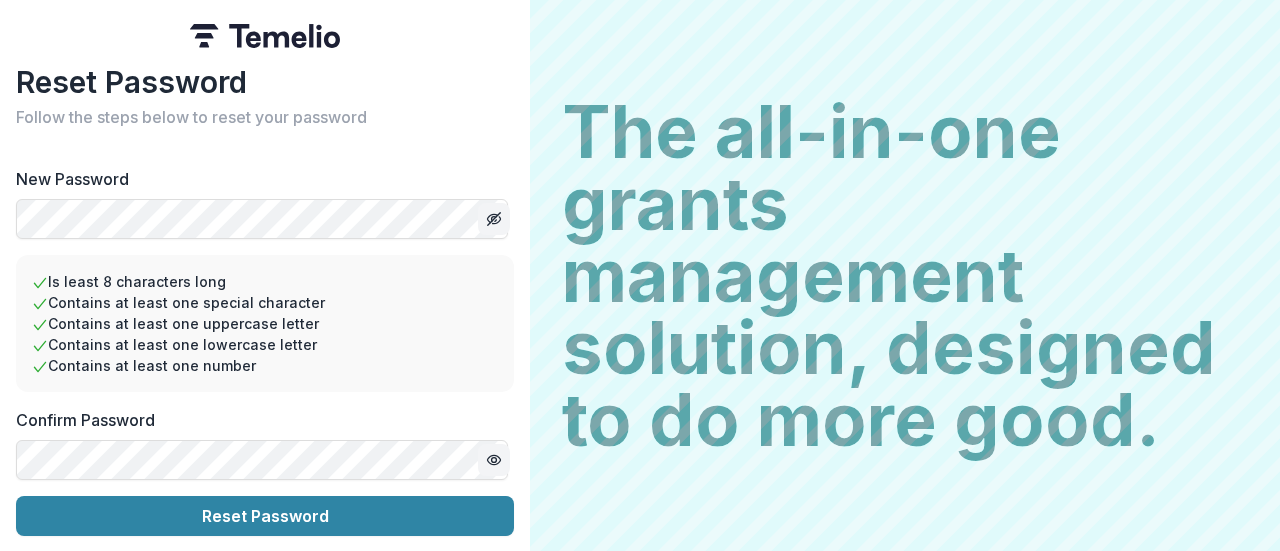 click at bounding box center [494, 219] 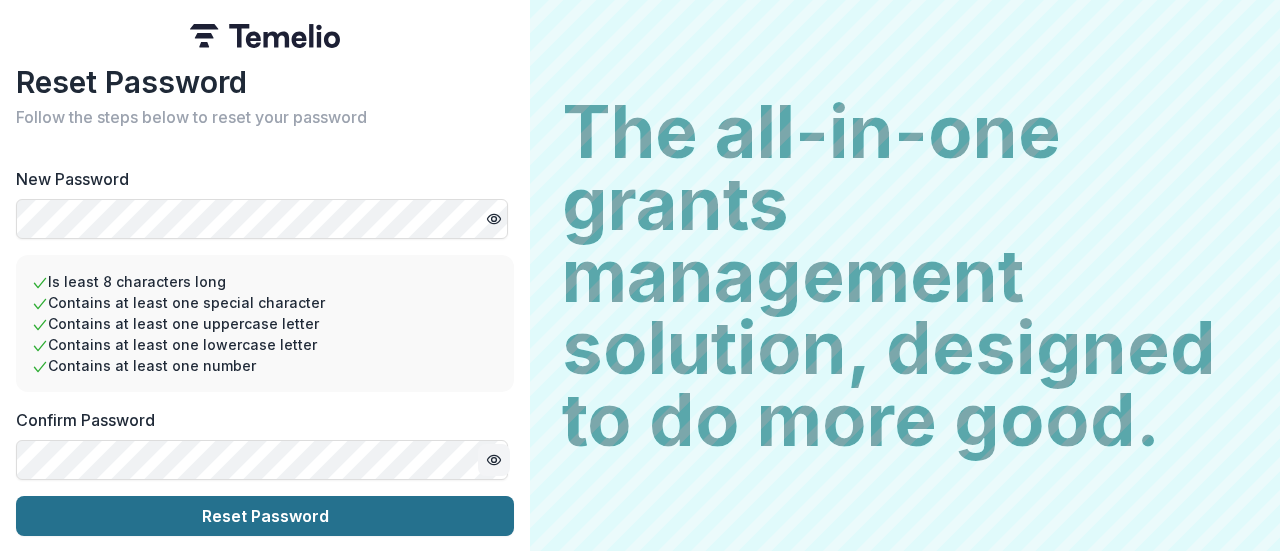 click on "Reset Password" at bounding box center [265, 516] 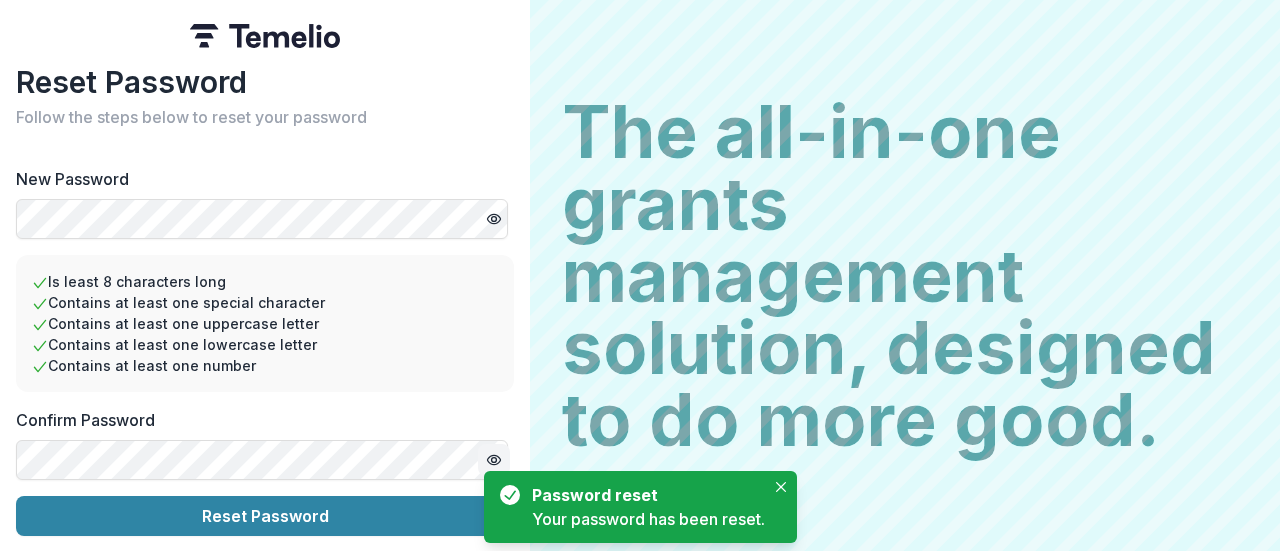 scroll, scrollTop: 0, scrollLeft: 0, axis: both 